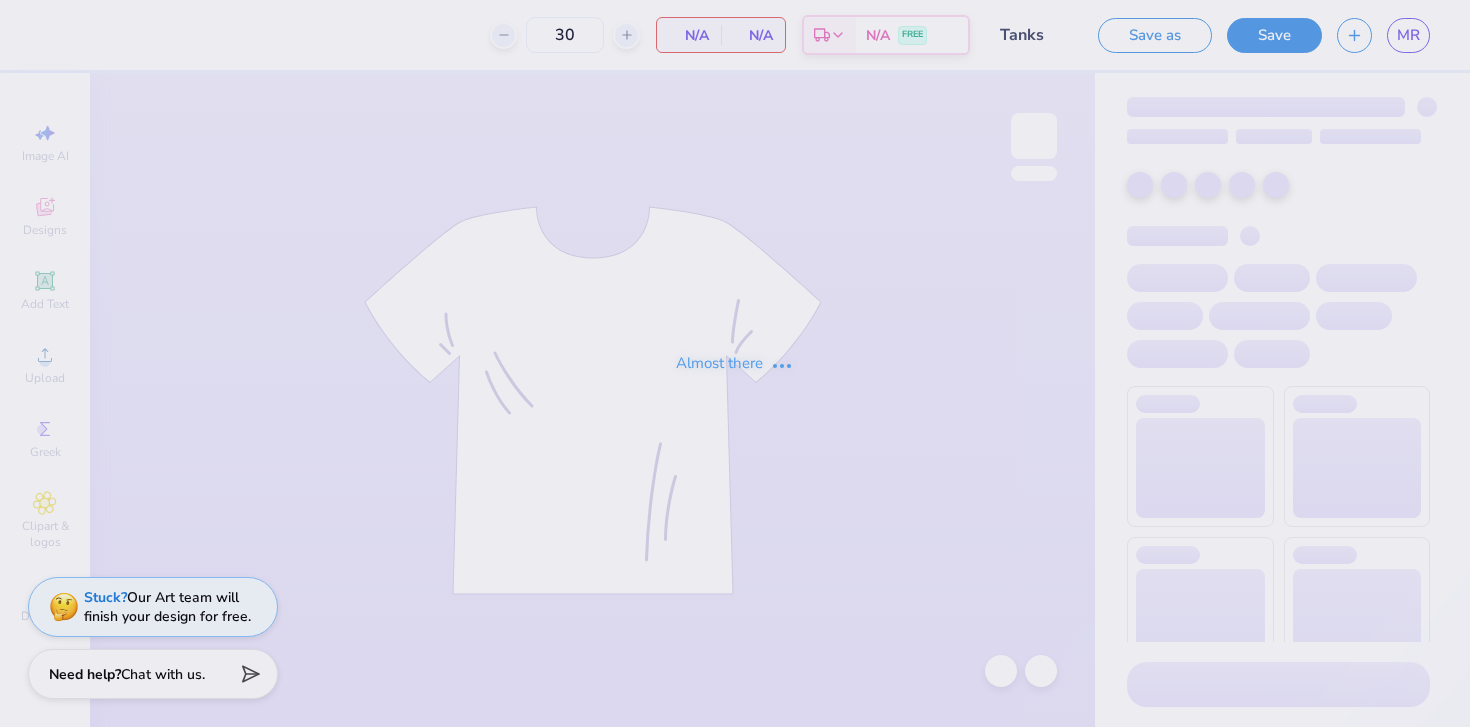 scroll, scrollTop: 0, scrollLeft: 0, axis: both 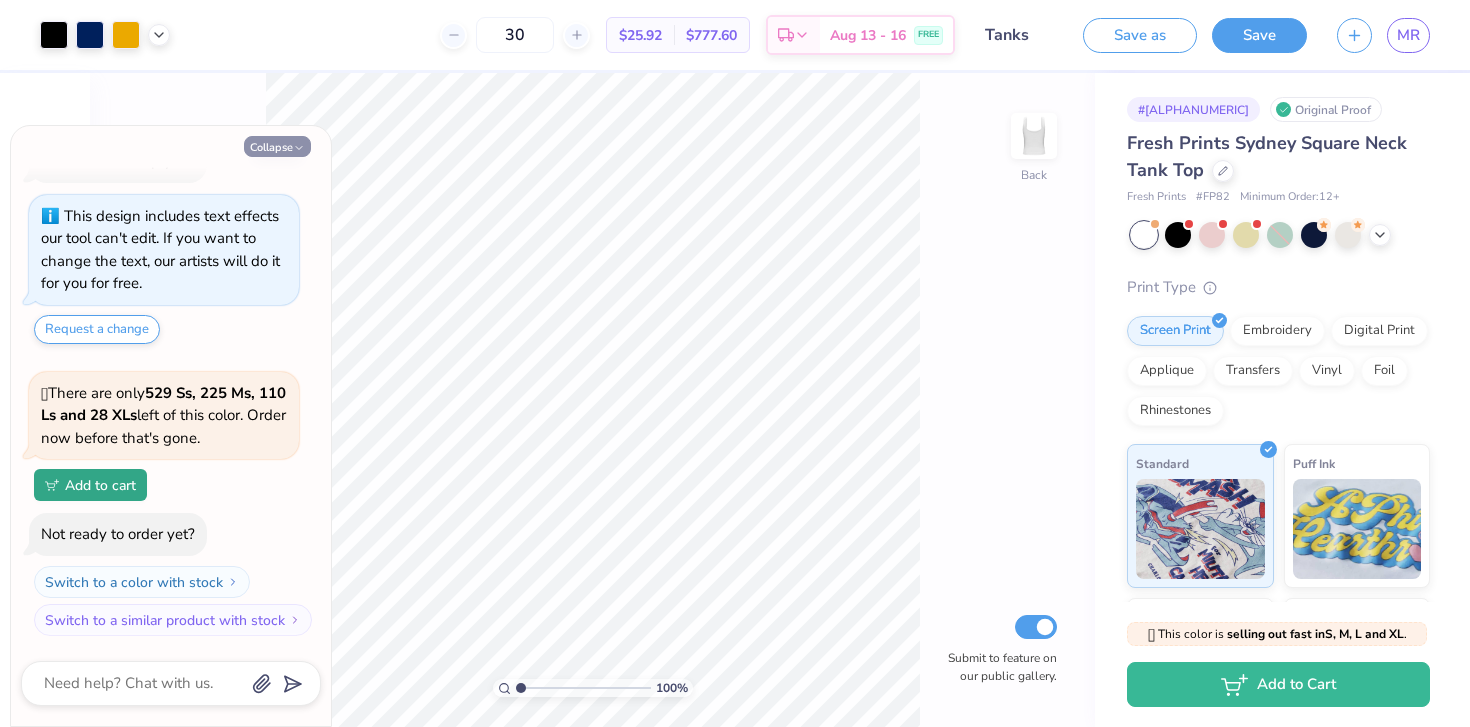 click on "Collapse" at bounding box center [277, 146] 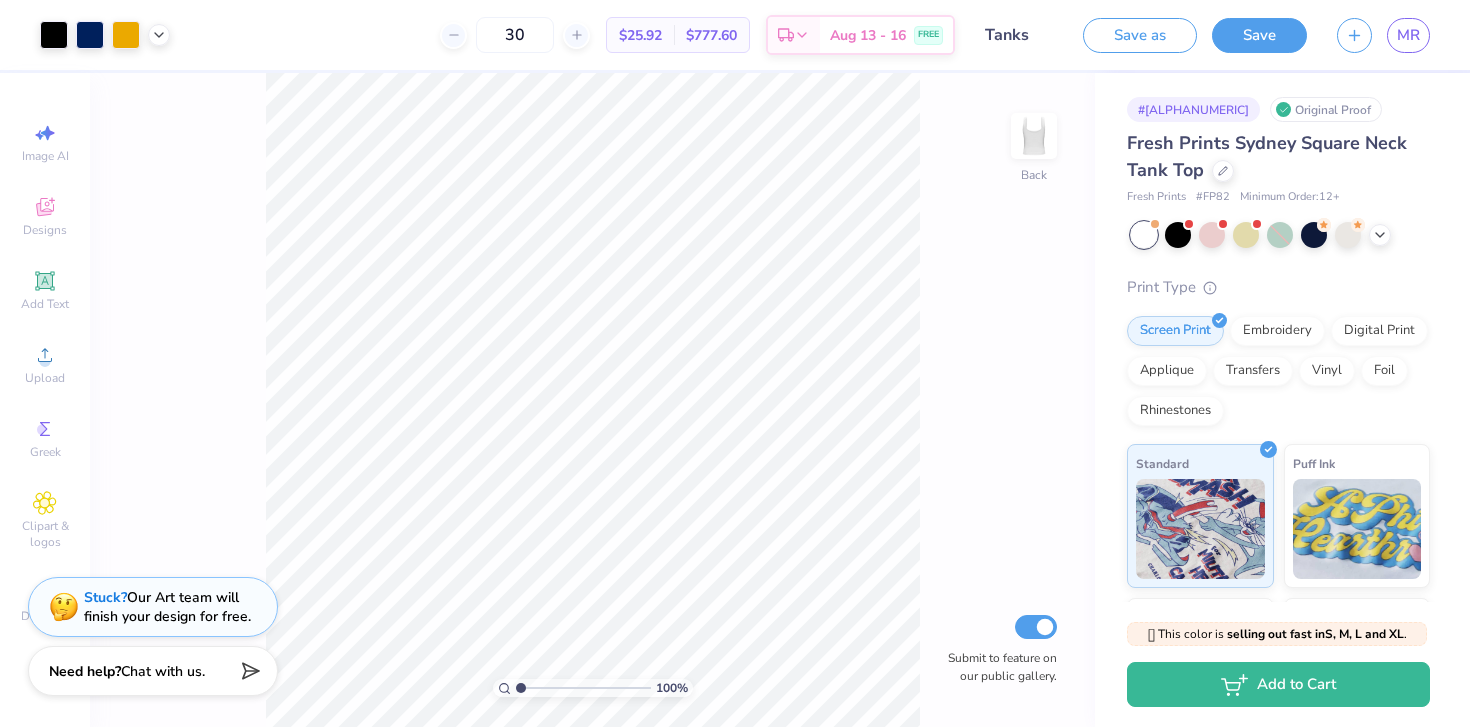 click on "Chat with us." at bounding box center (163, 671) 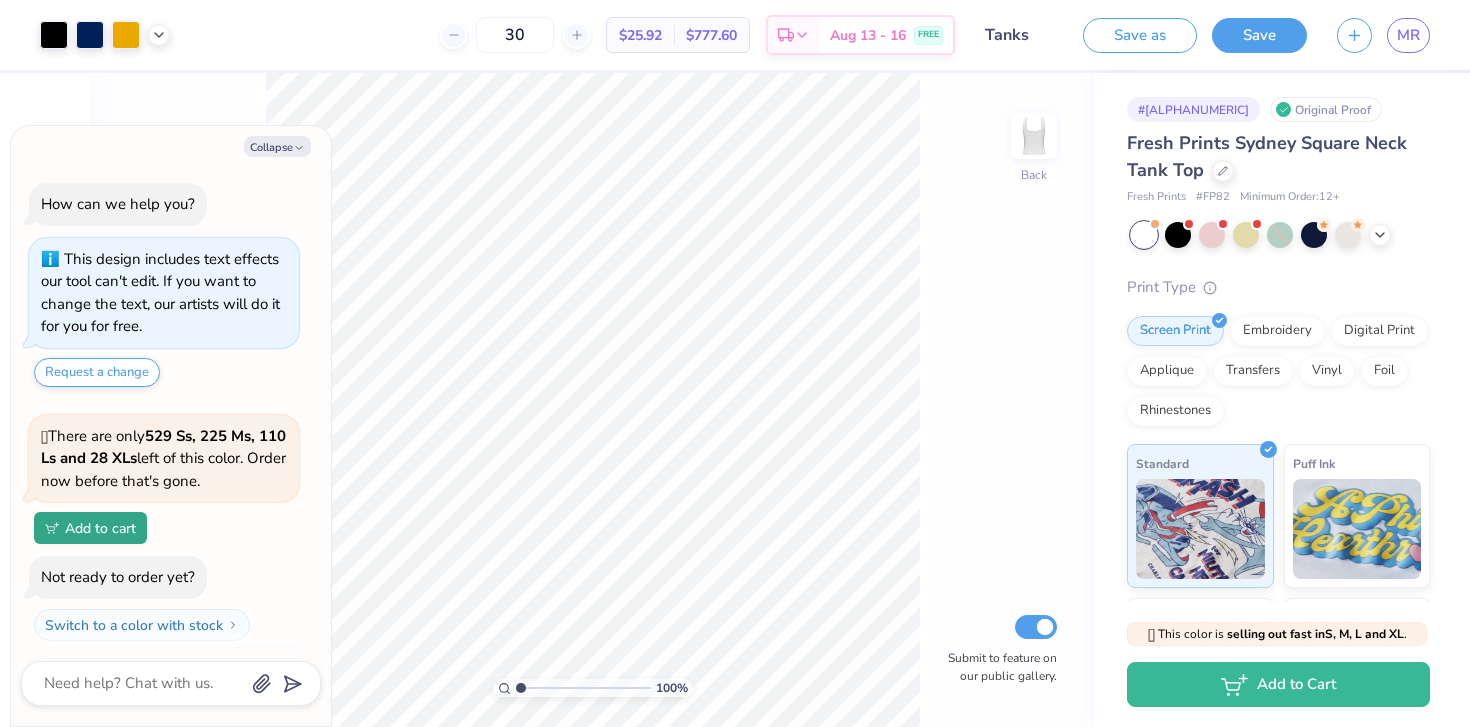 scroll, scrollTop: 43, scrollLeft: 0, axis: vertical 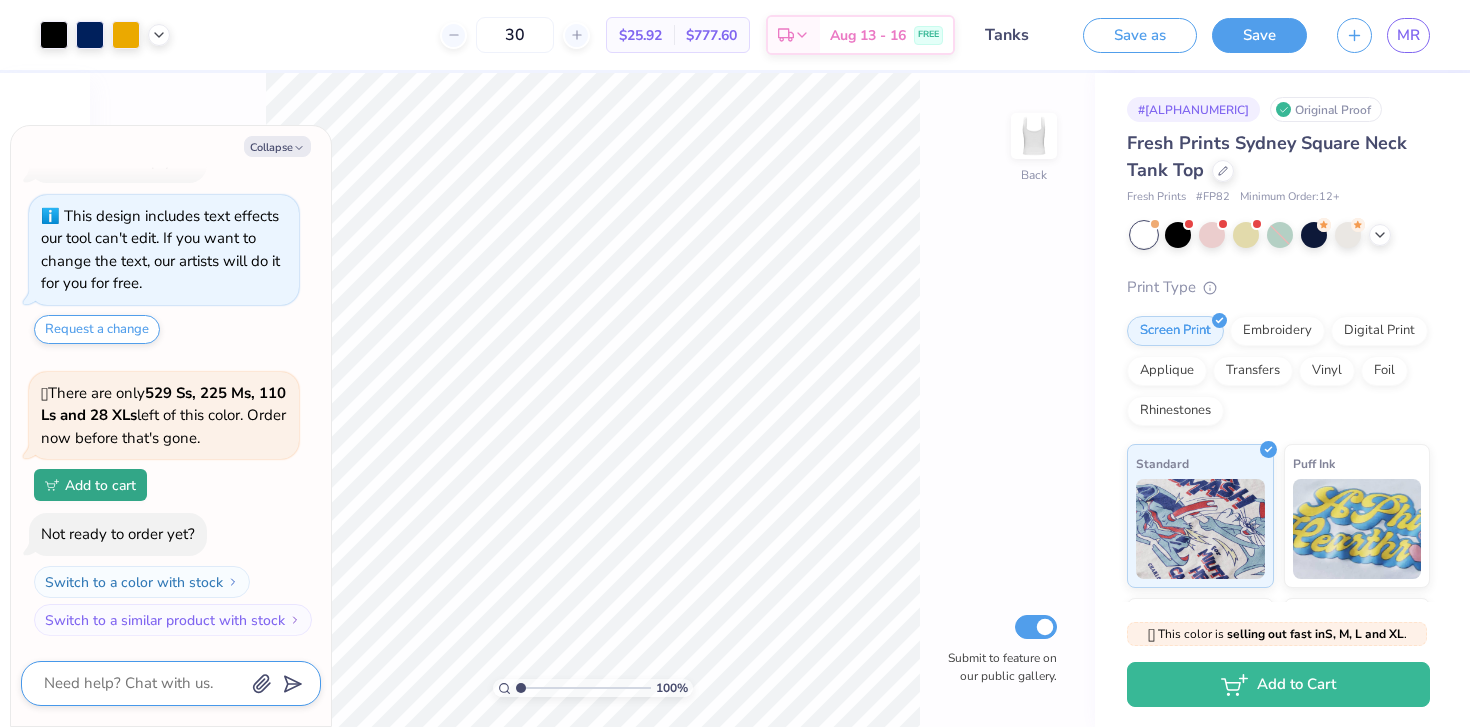 click at bounding box center (143, 683) 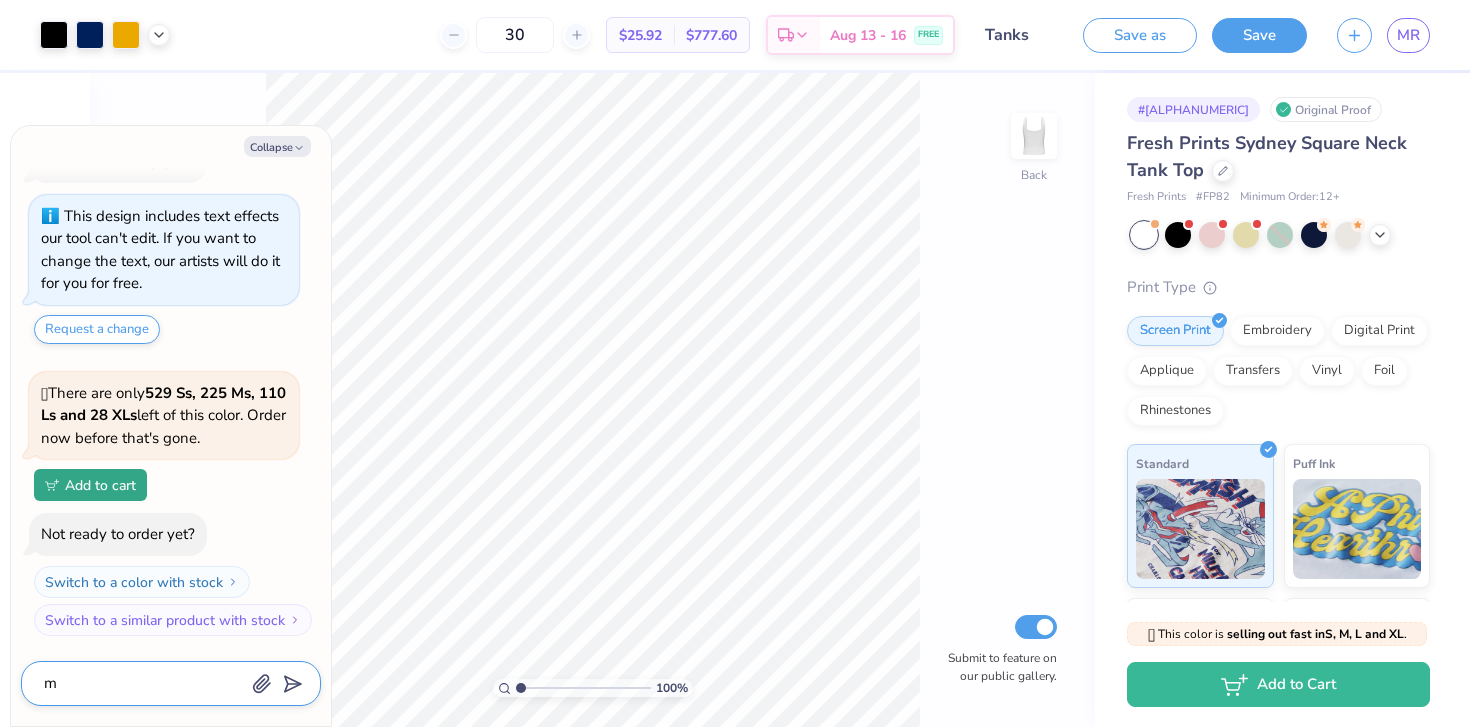 type on "ma" 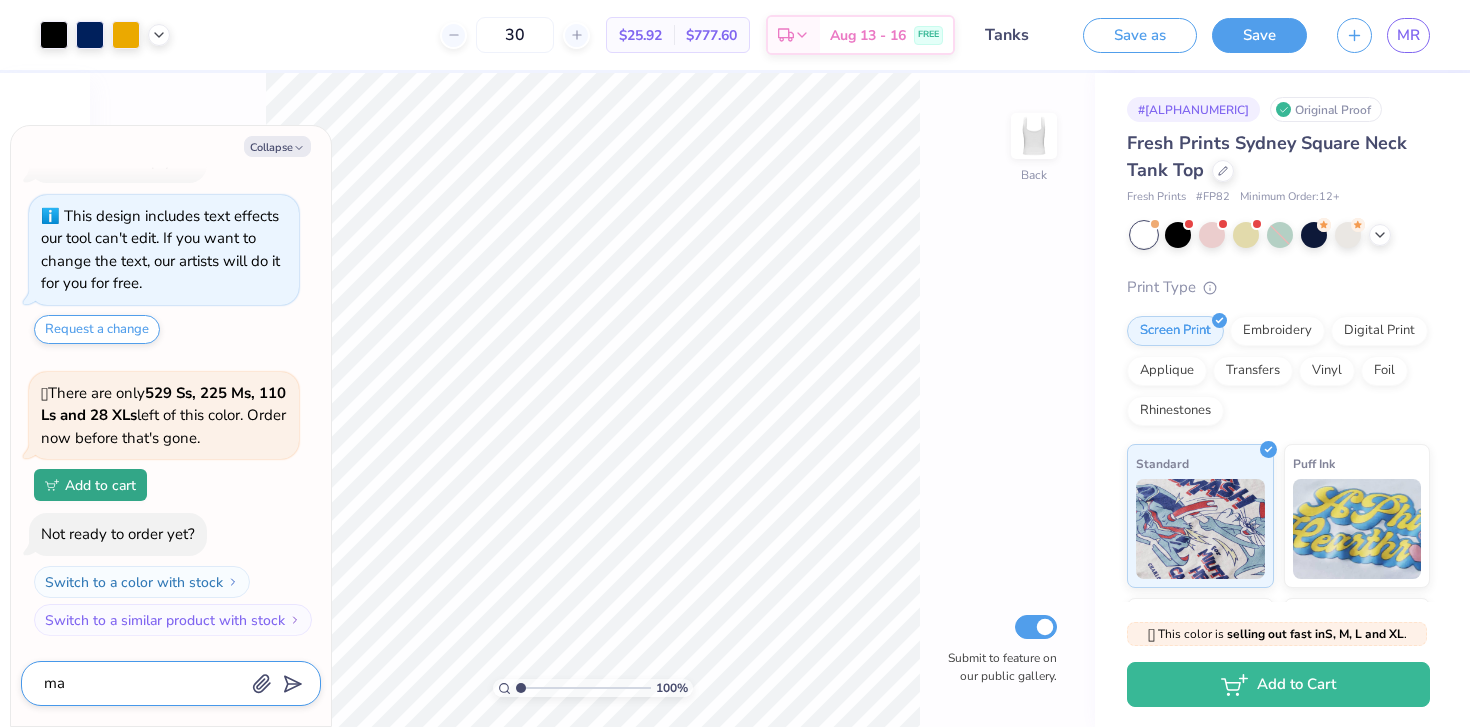 type on "x" 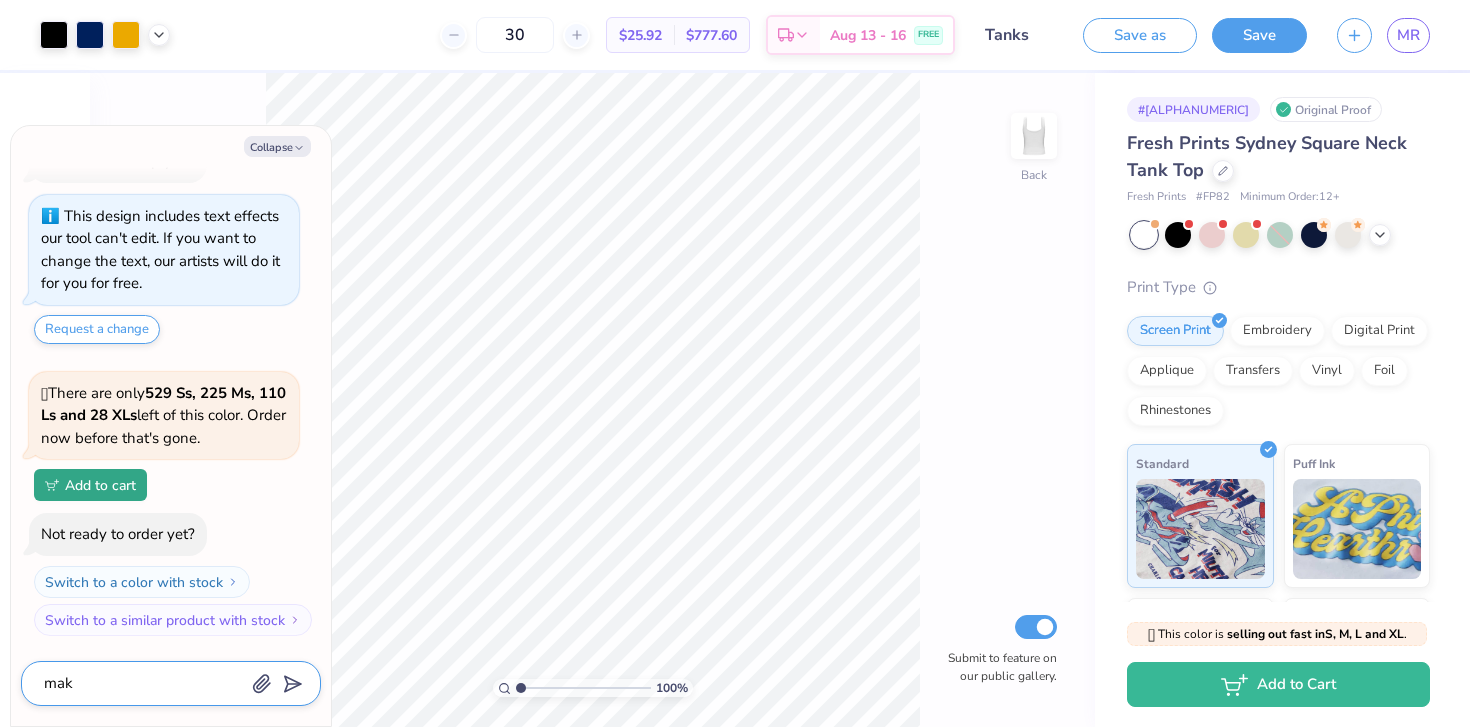 type on "x" 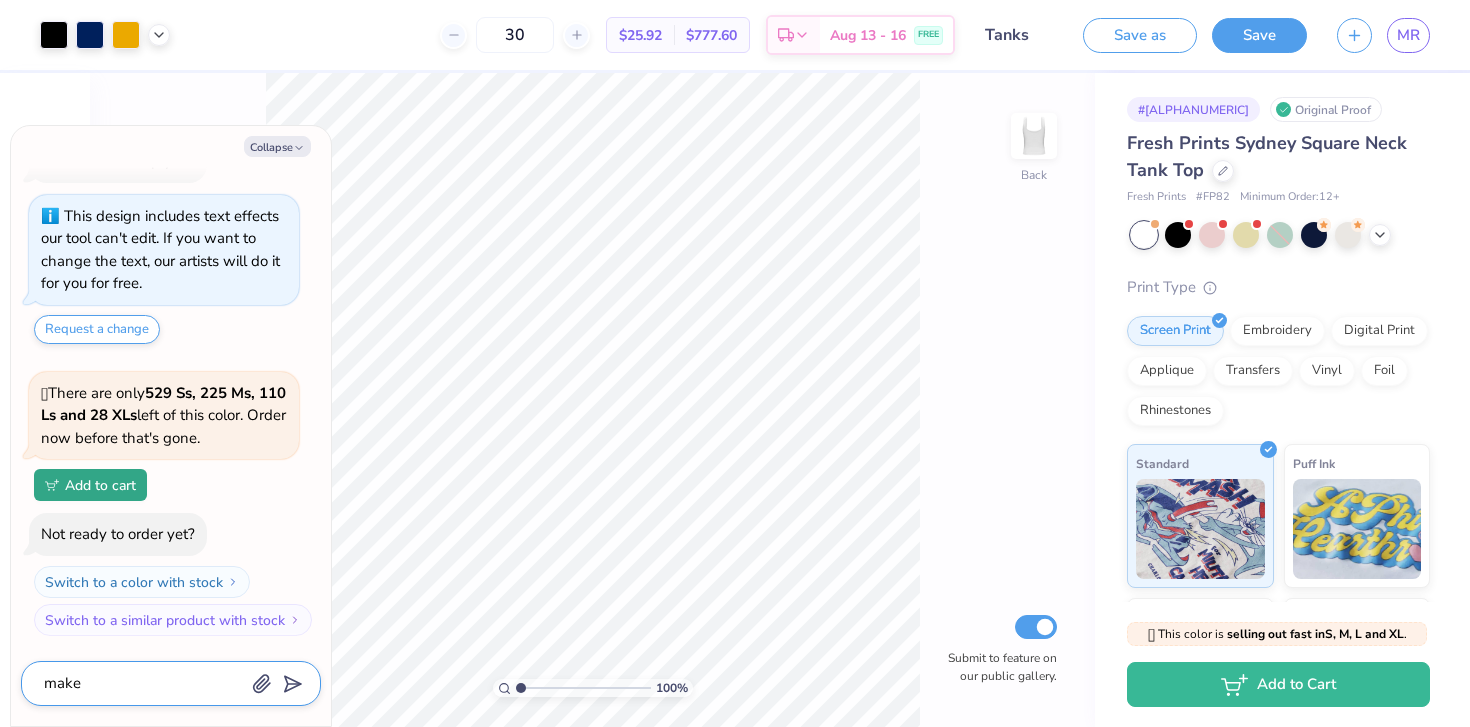 type on "x" 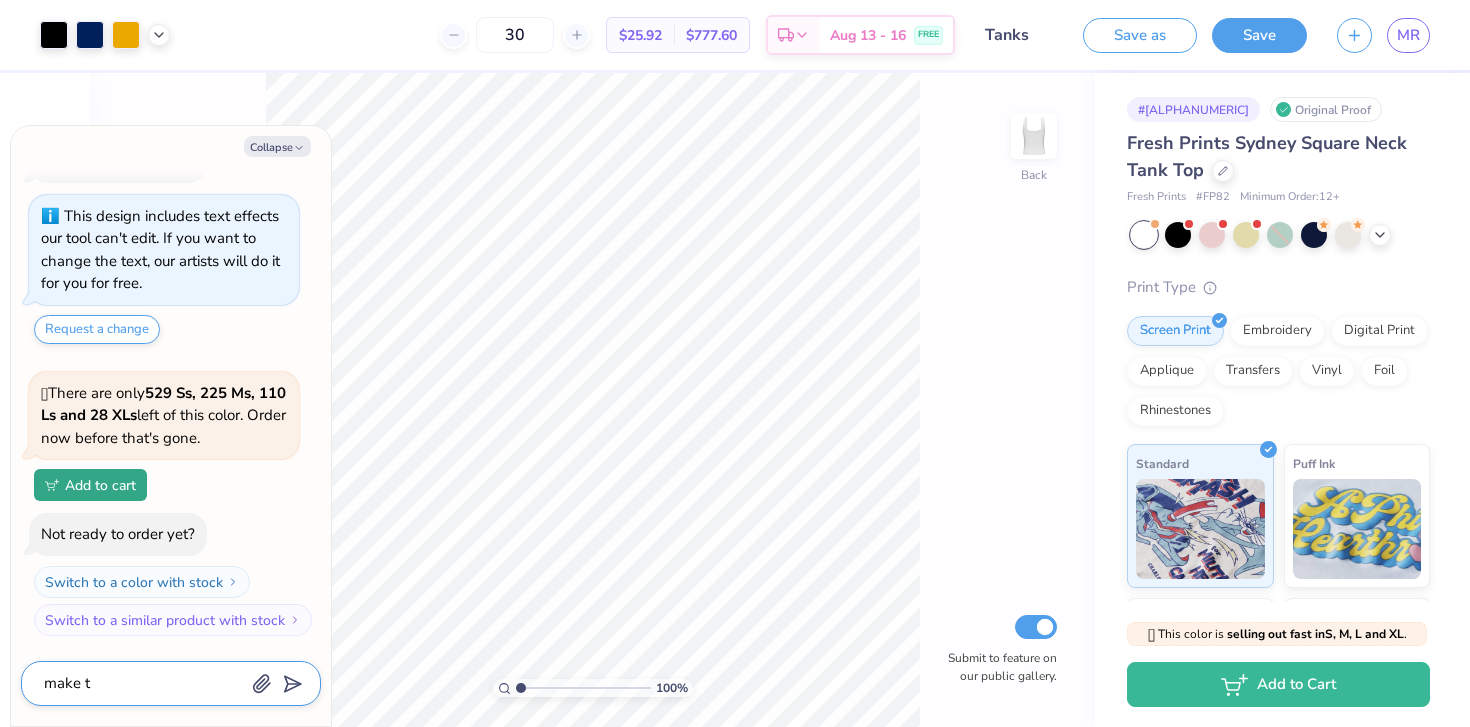 type on "x" 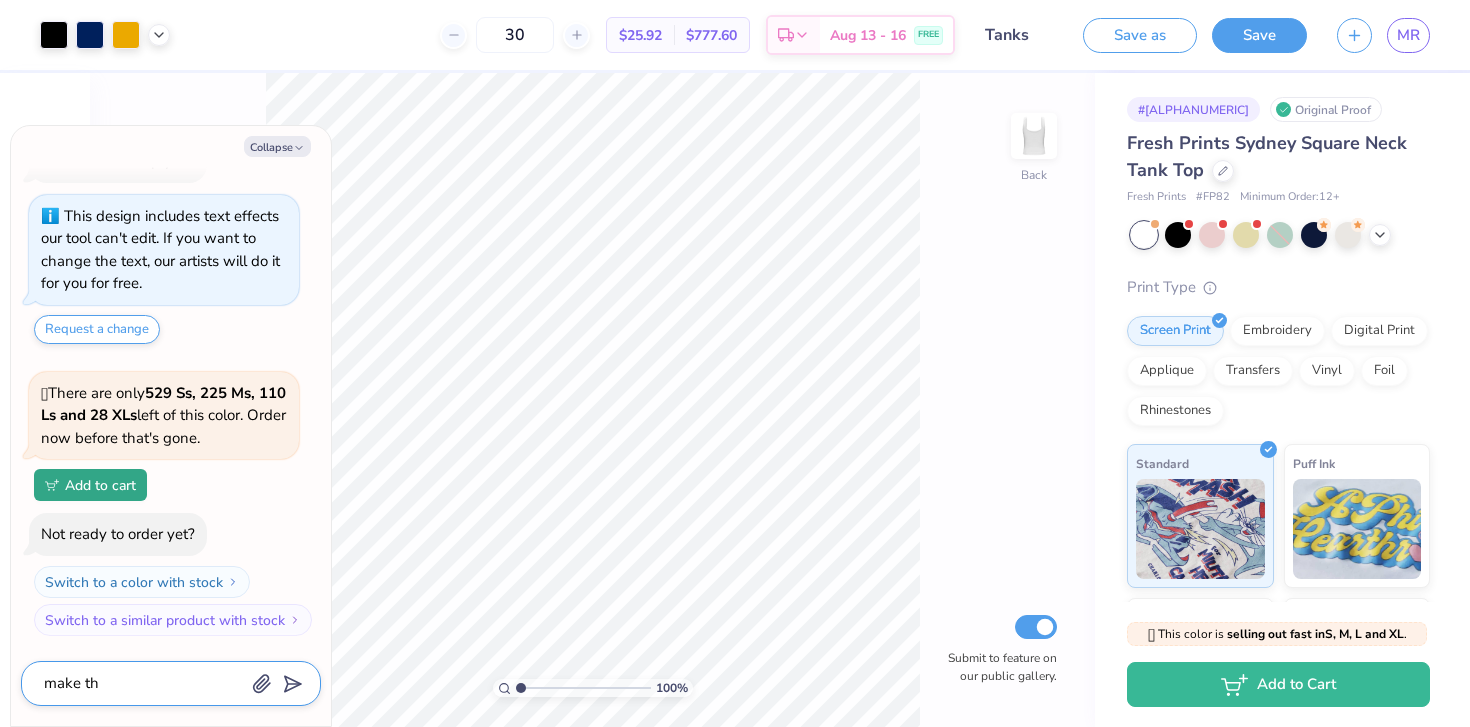 type on "x" 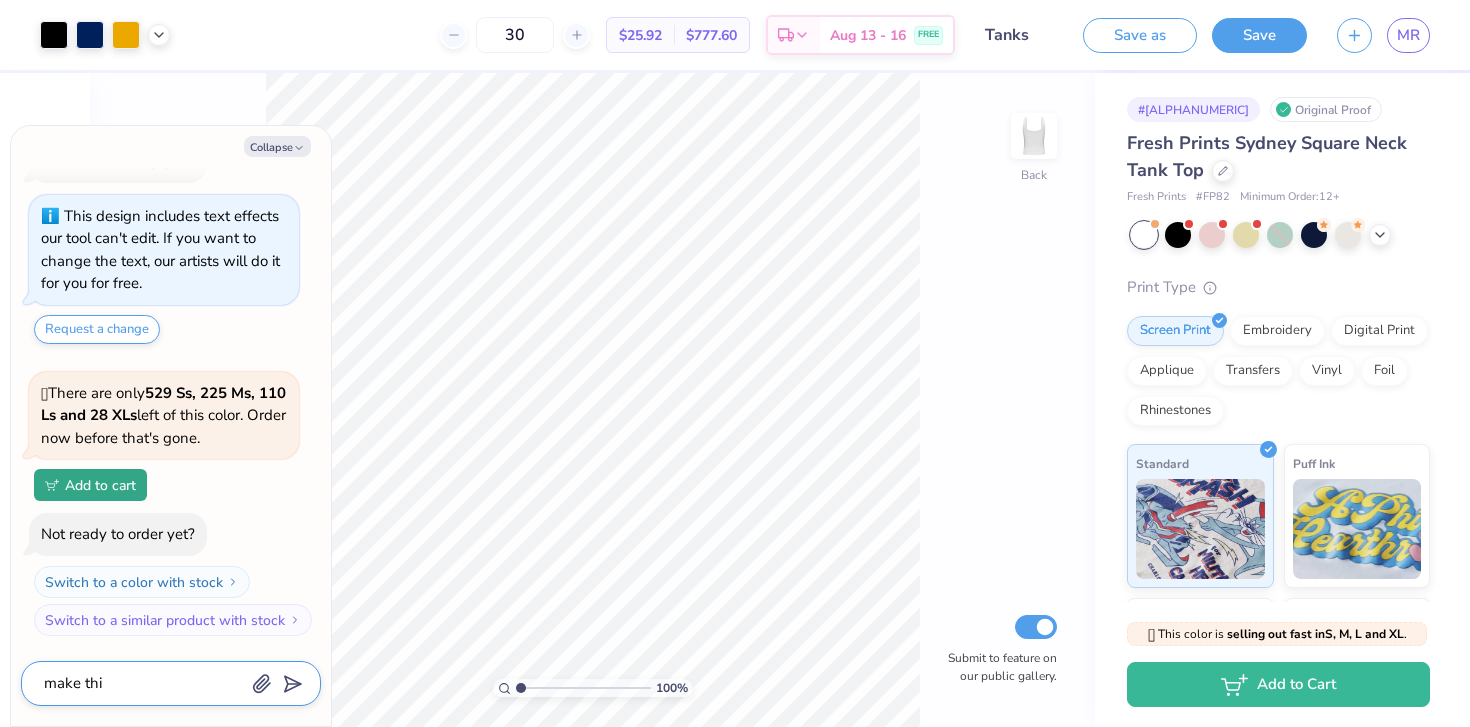 type on "x" 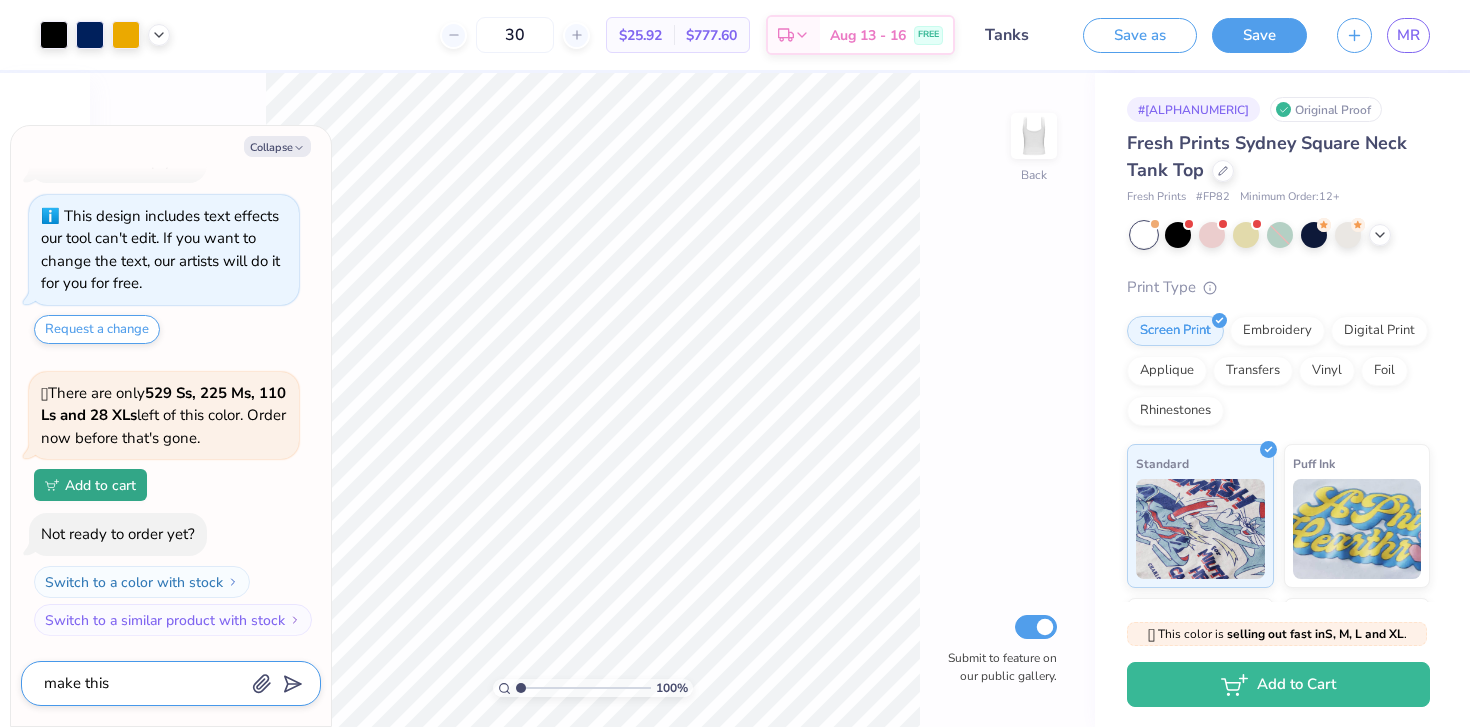 type on "x" 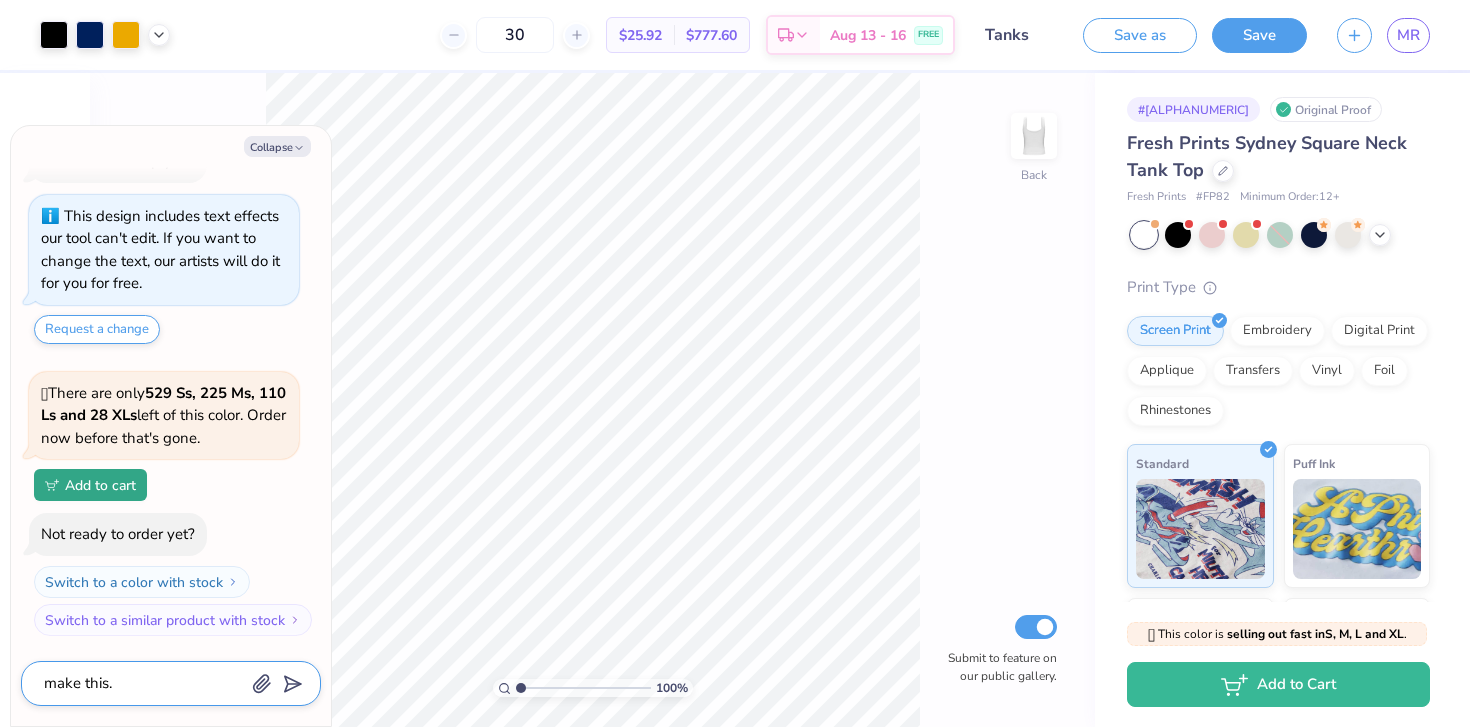 type on "x" 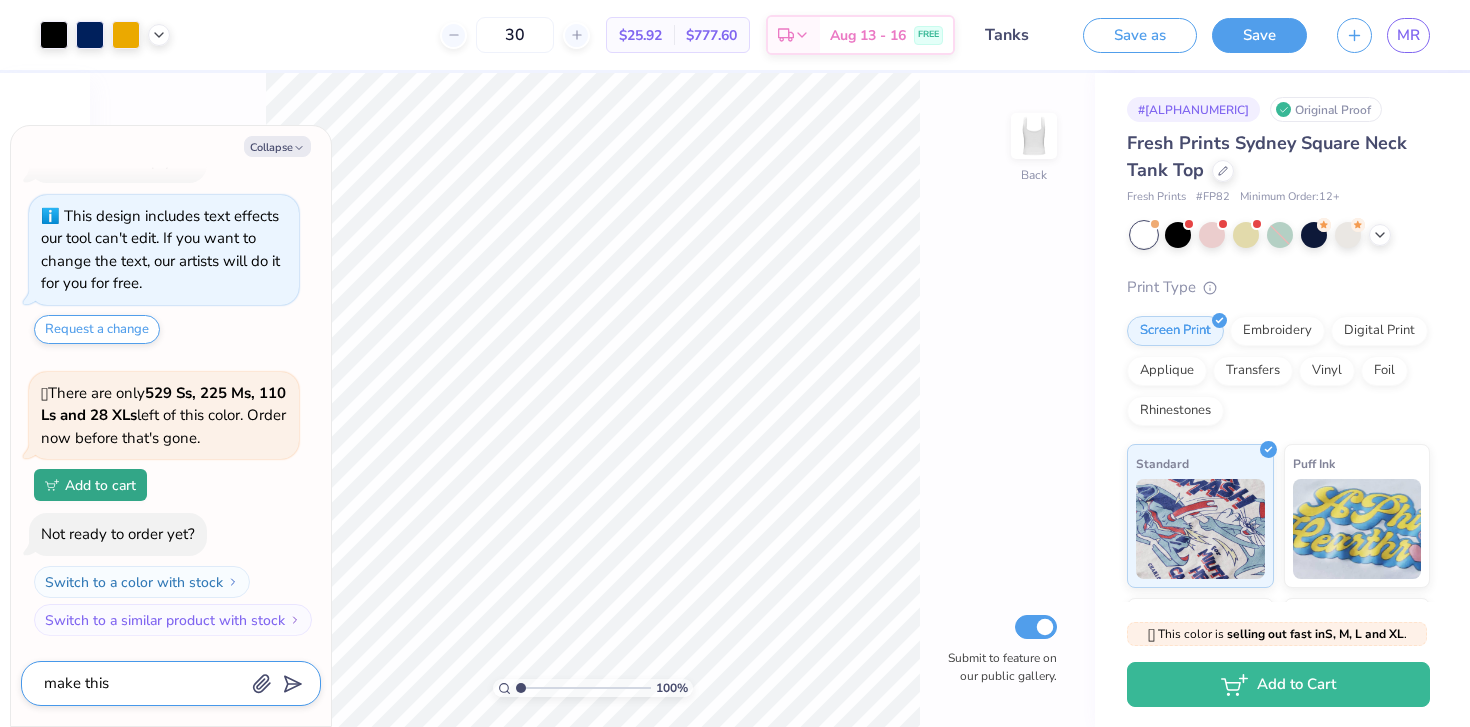 type on "x" 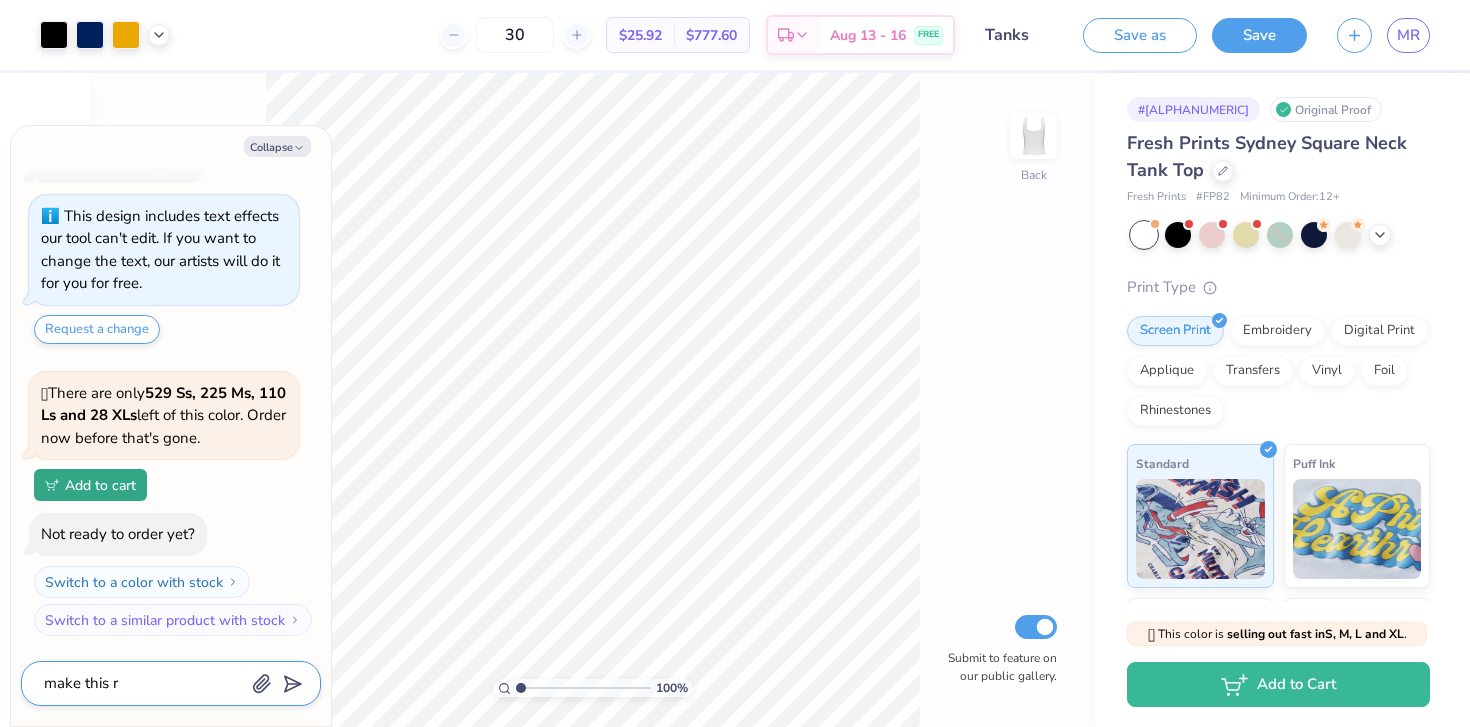 type on "x" 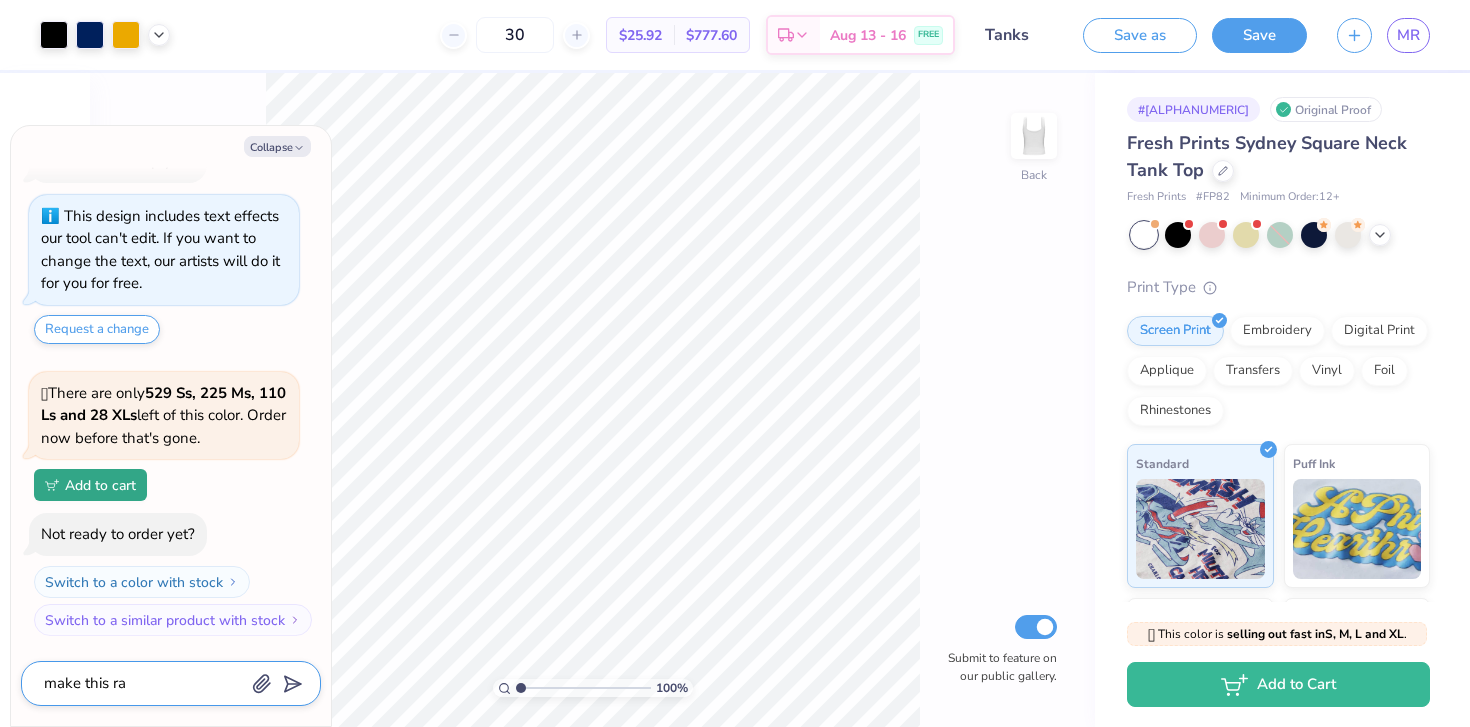 type on "x" 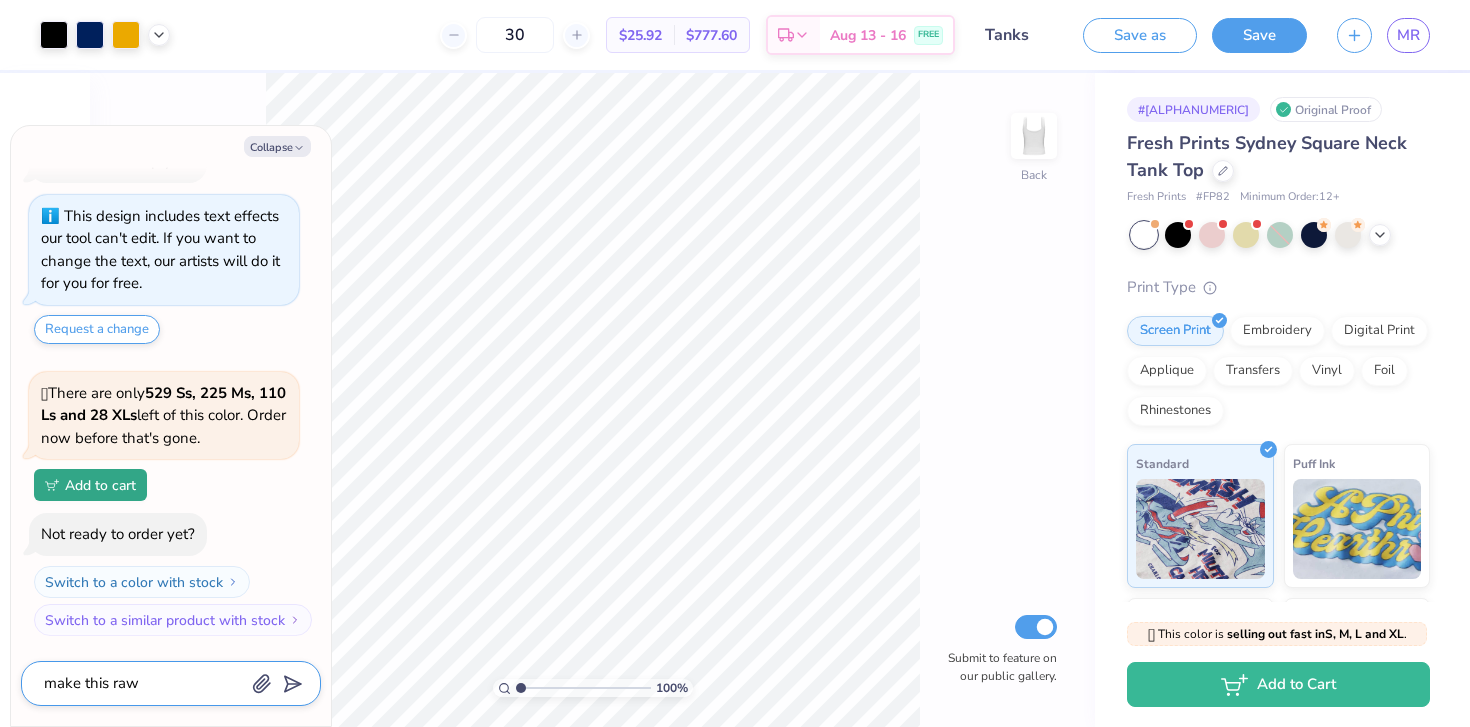 type on "x" 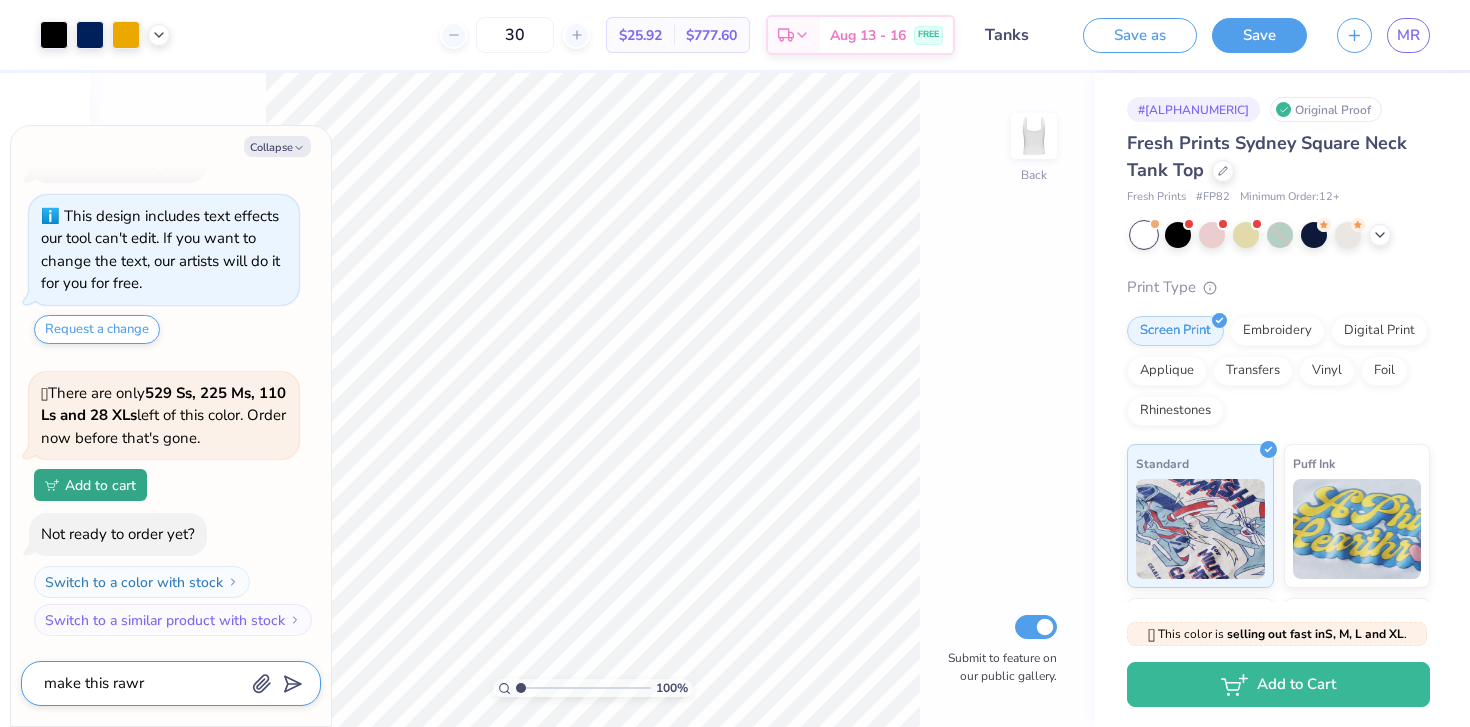 type on "x" 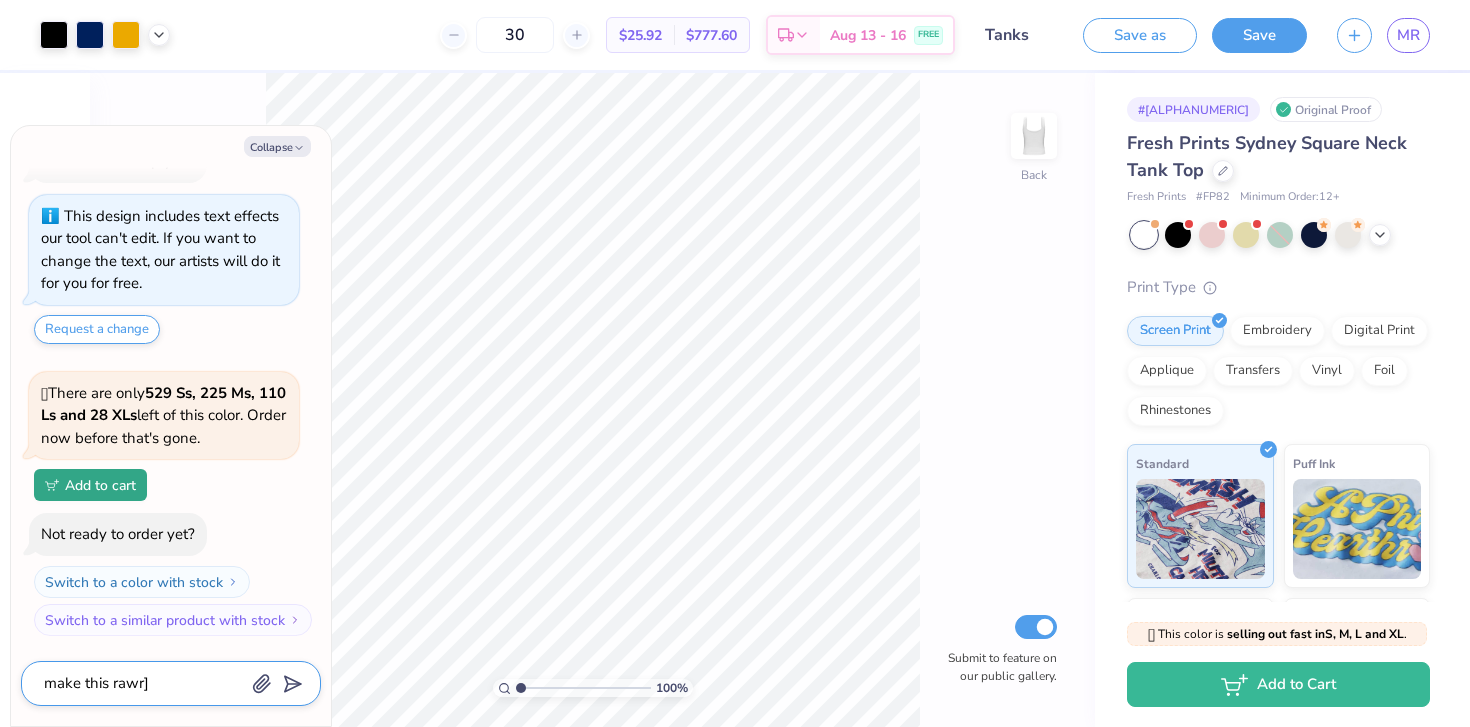 type on "x" 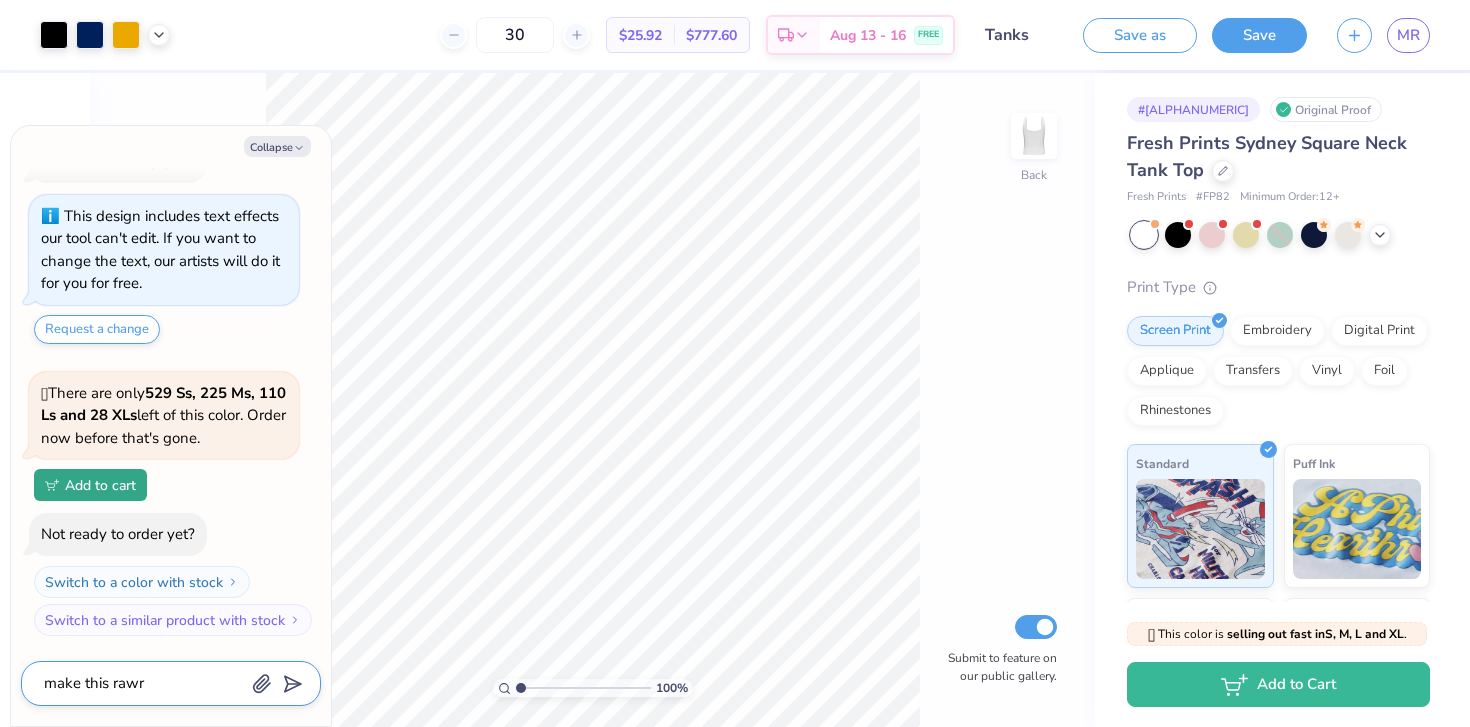 type on "x" 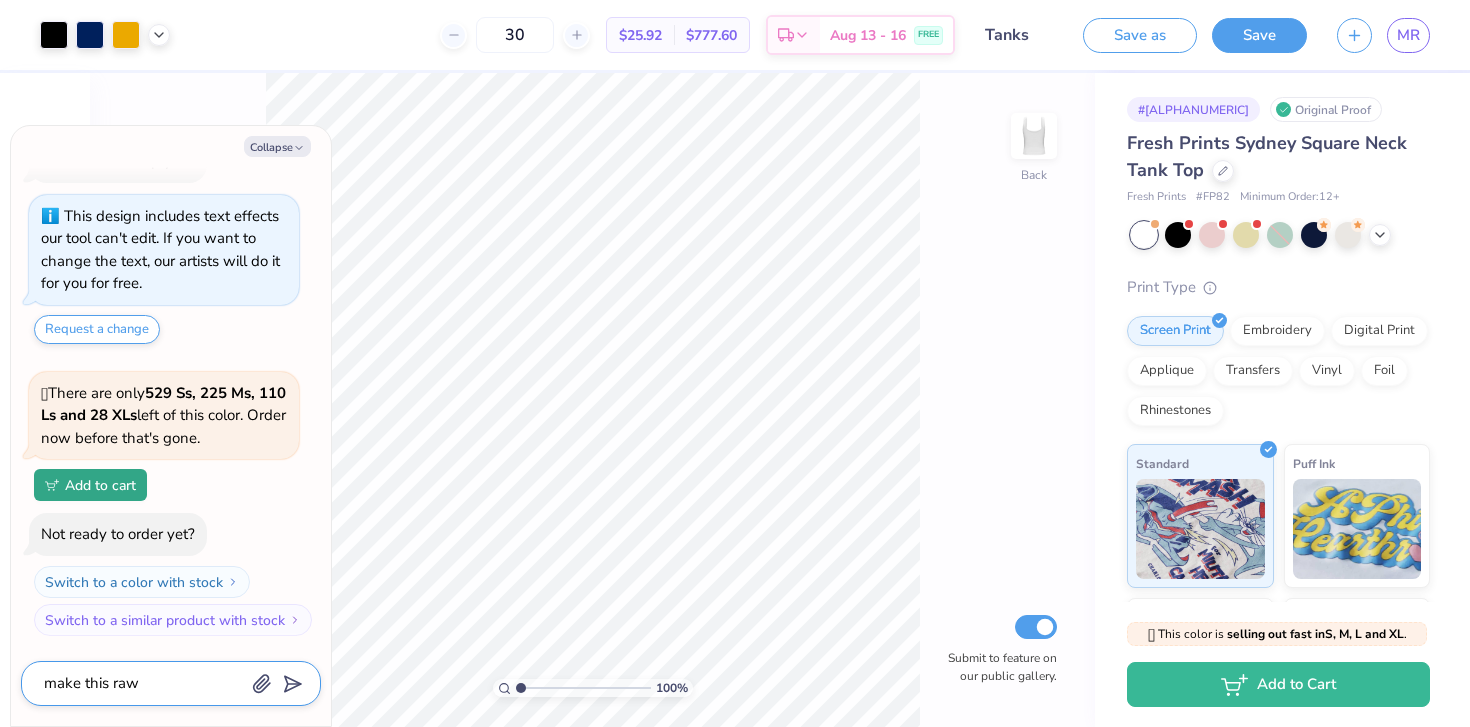 type on "x" 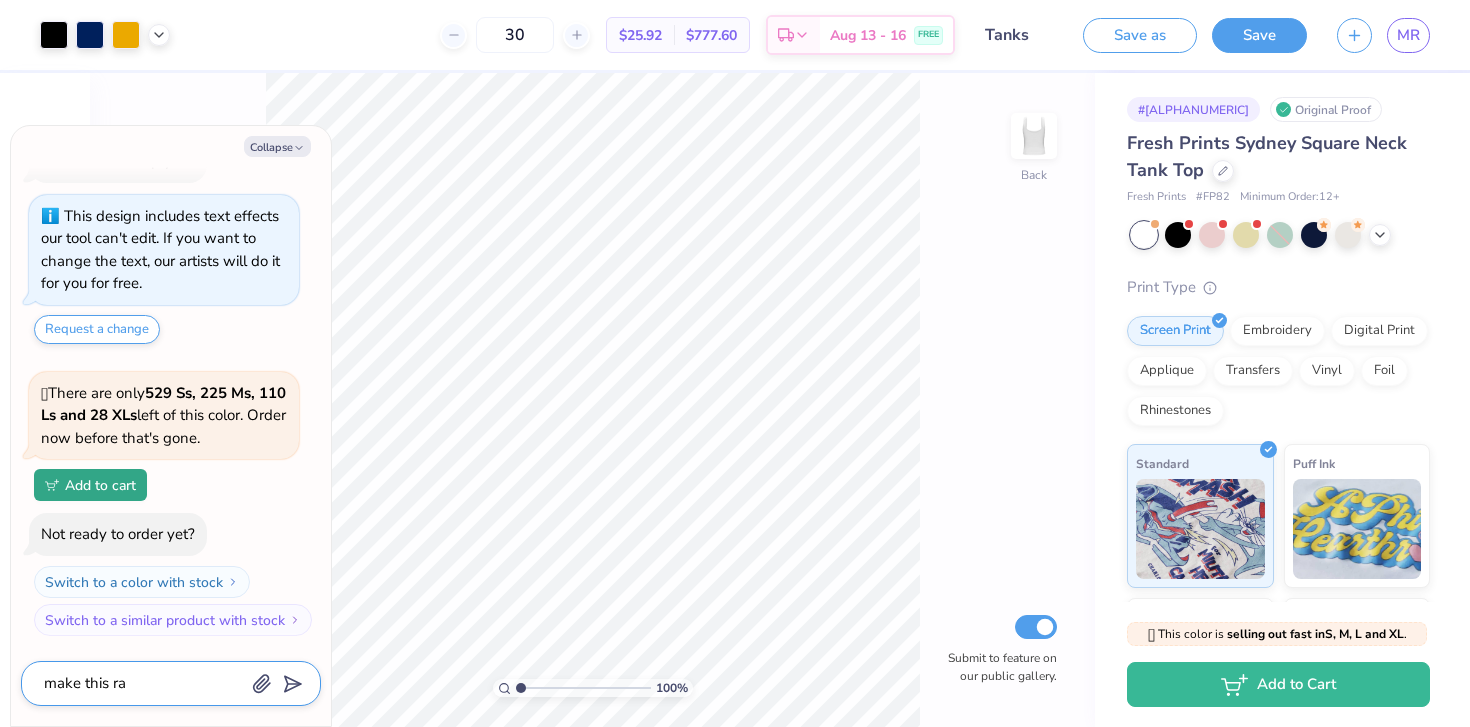 type on "x" 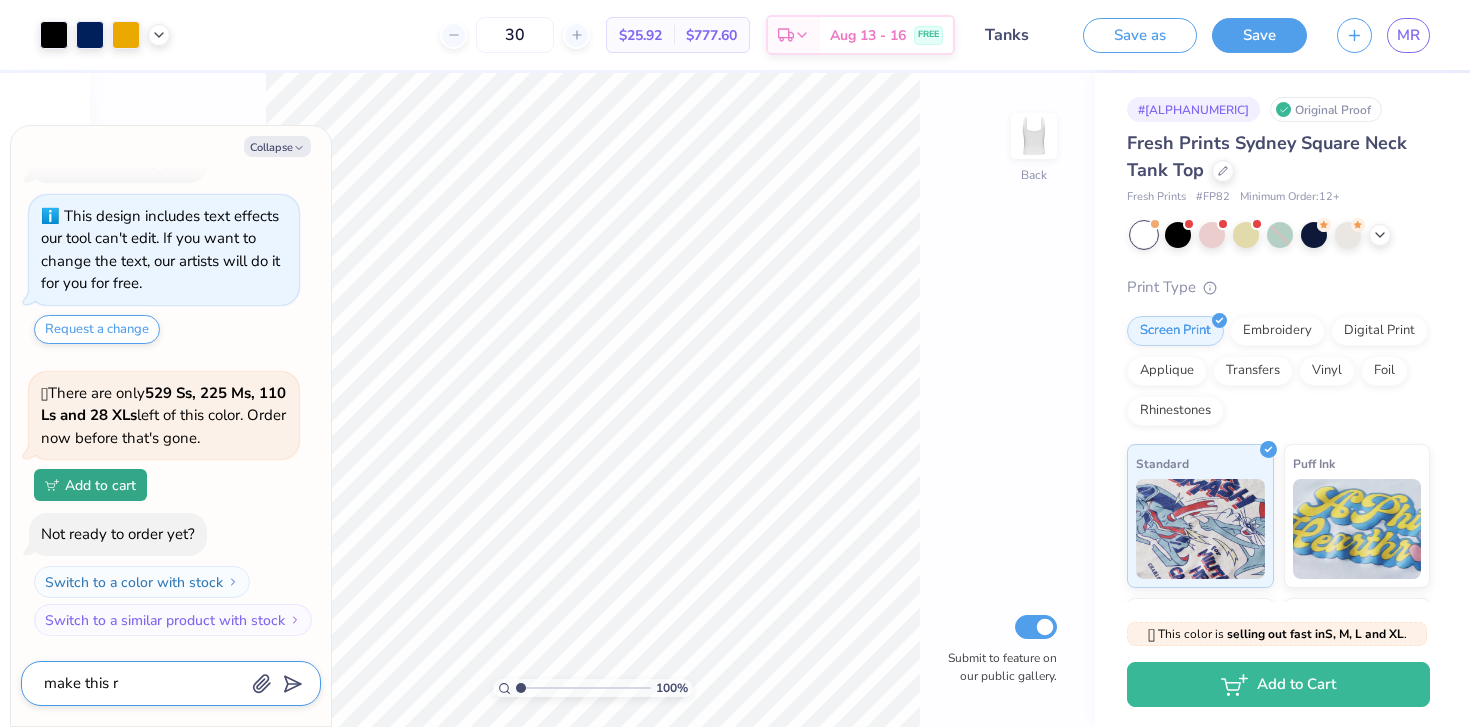 type on "x" 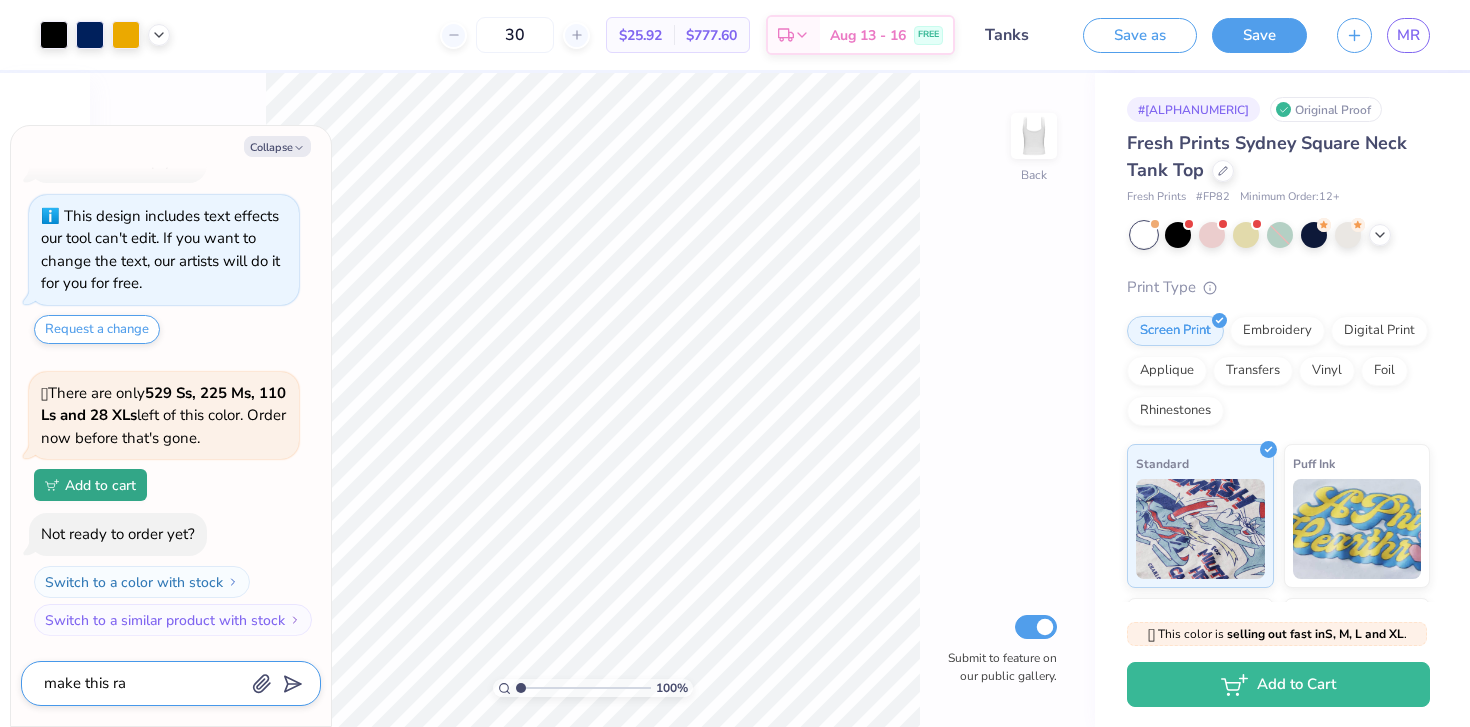type on "x" 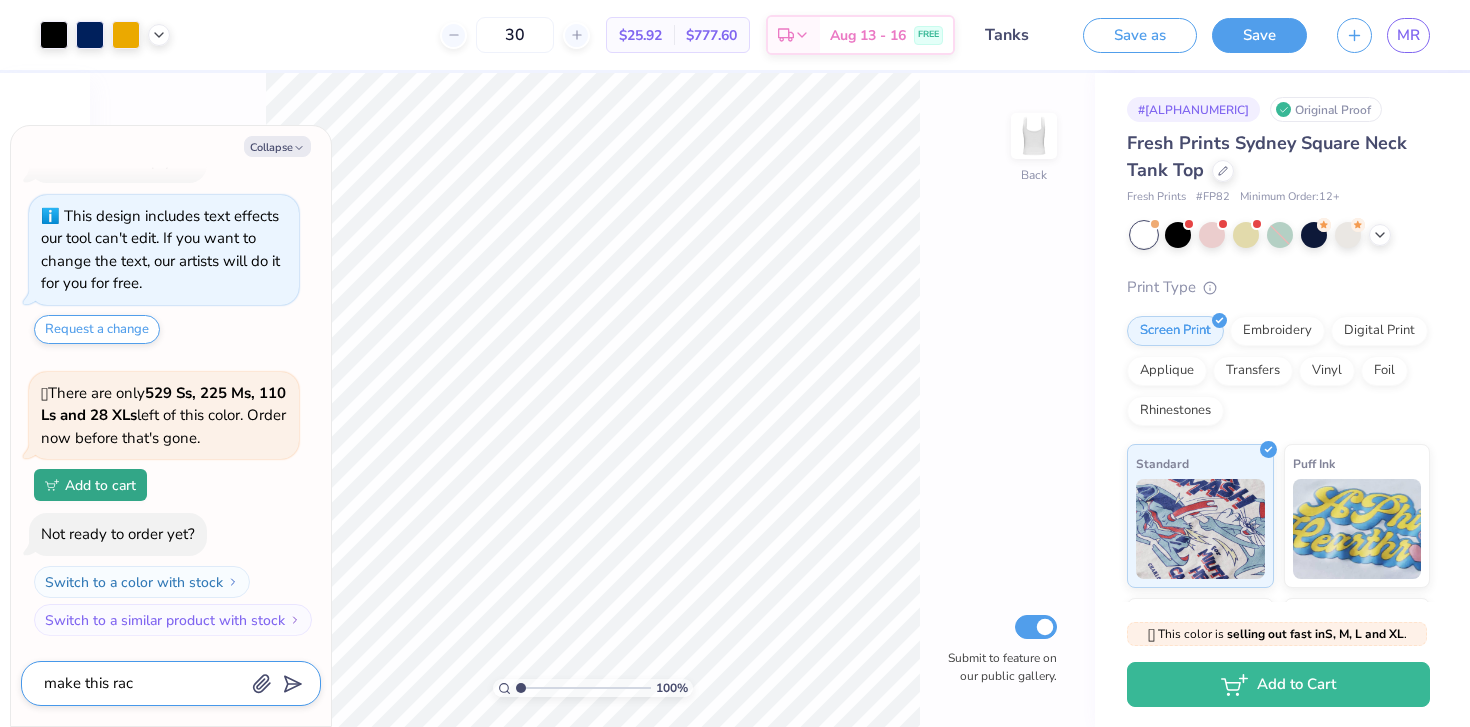 type on "x" 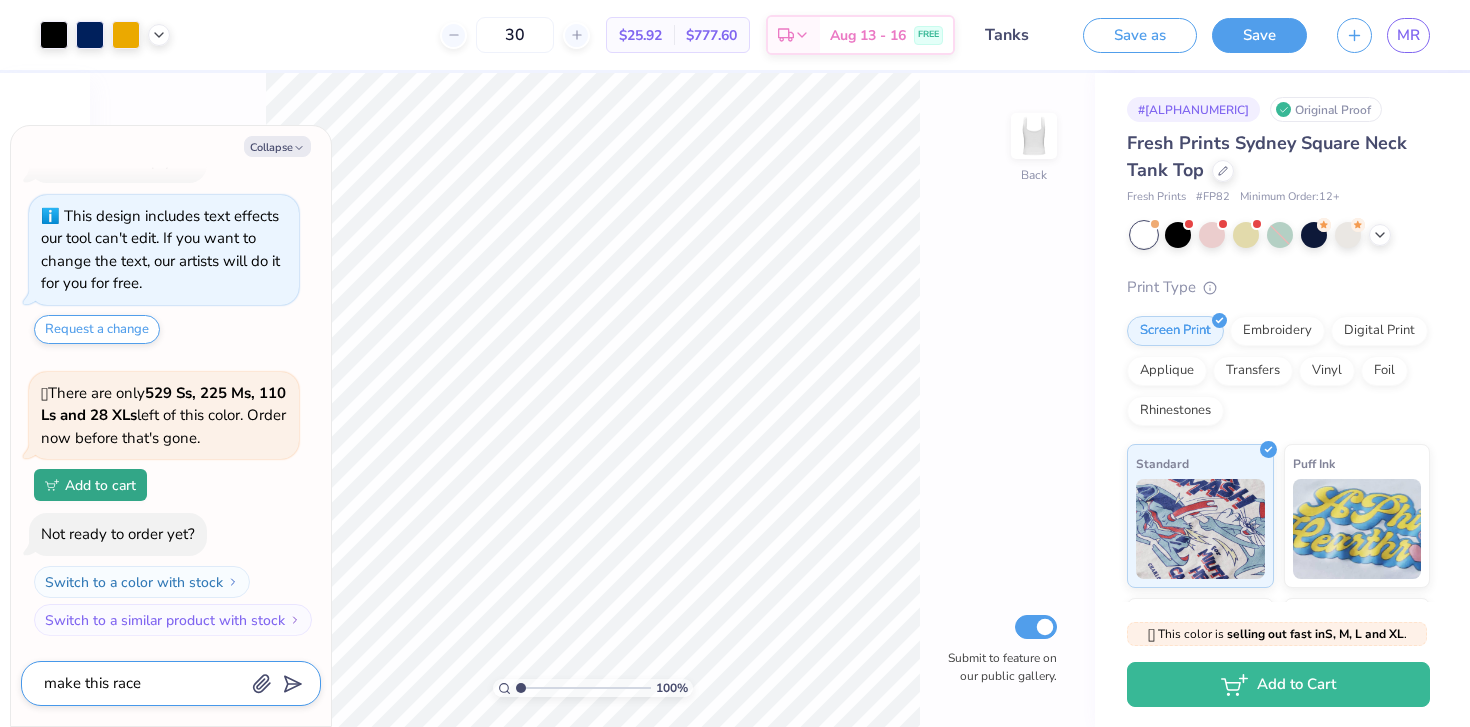 type on "x" 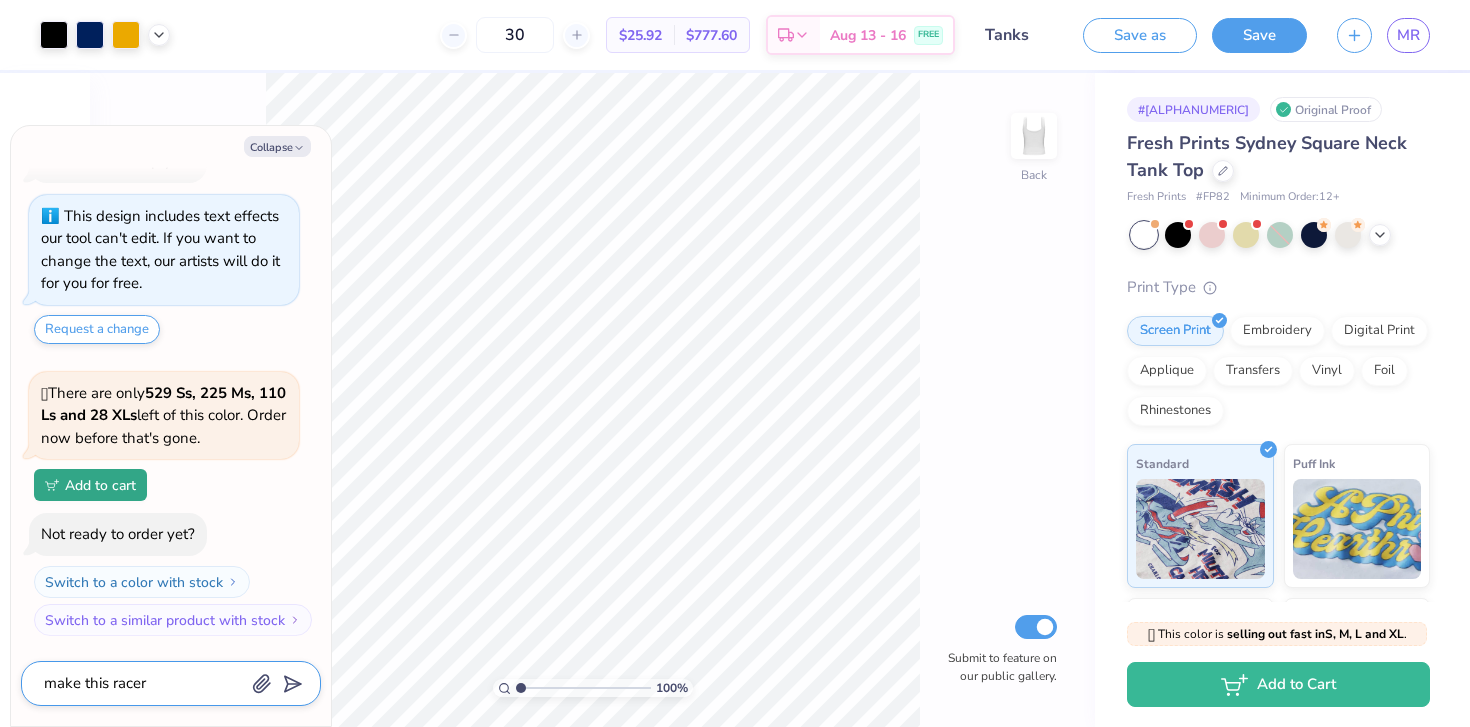 type on "x" 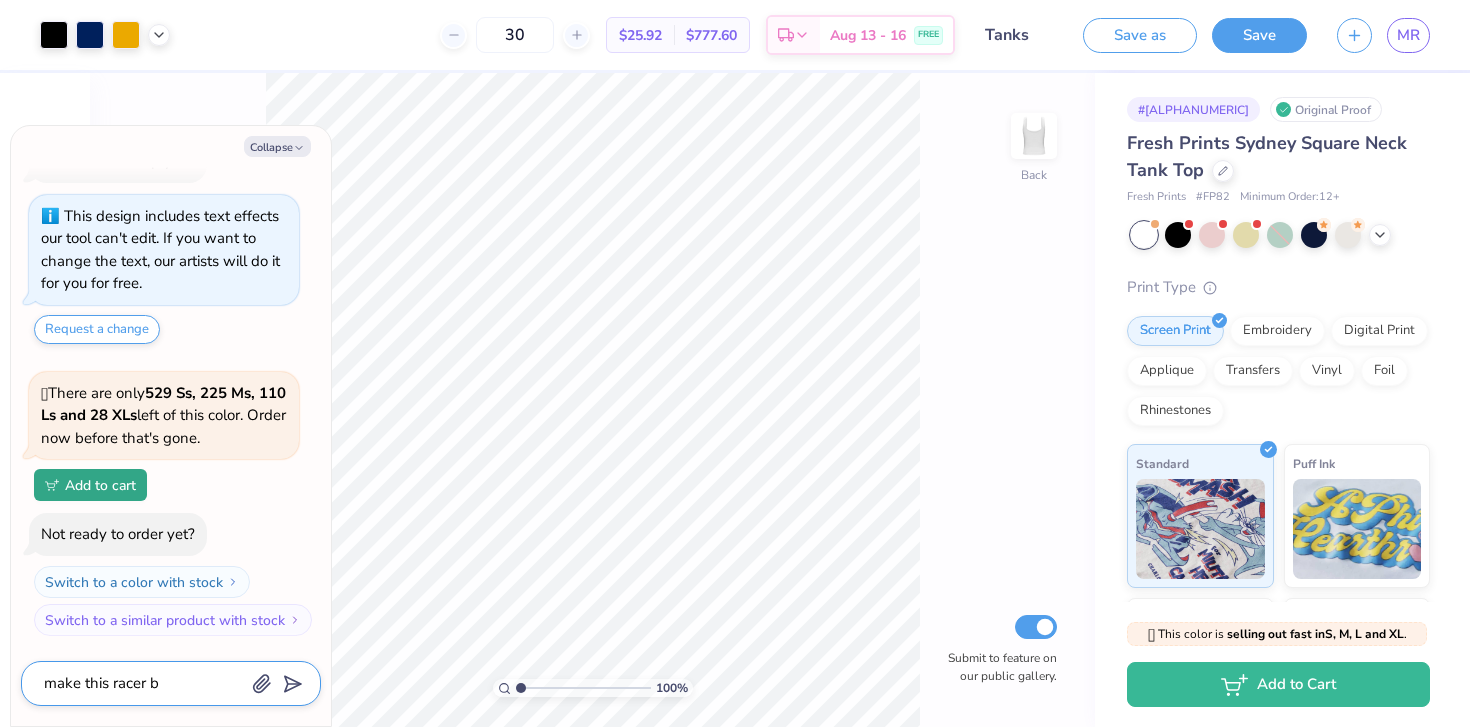 type on "make this racer ba" 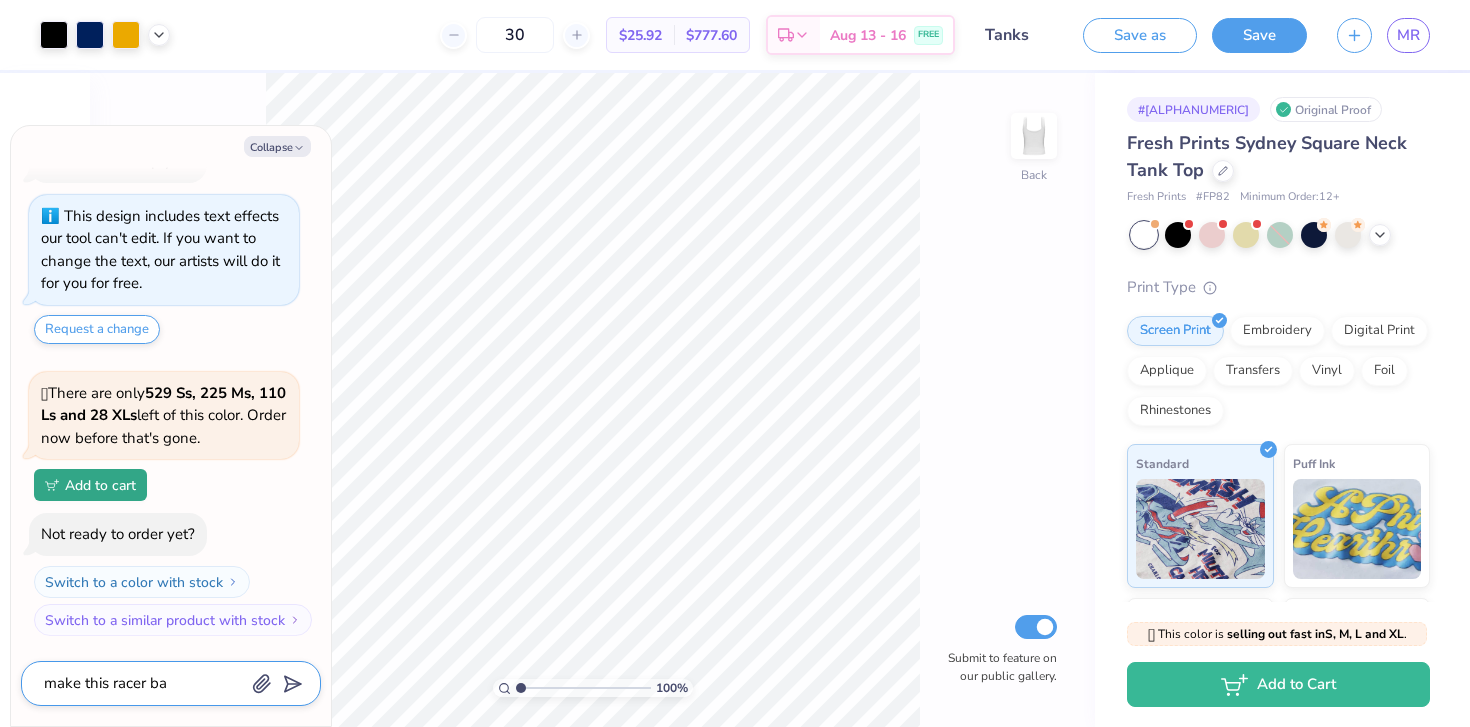 type on "x" 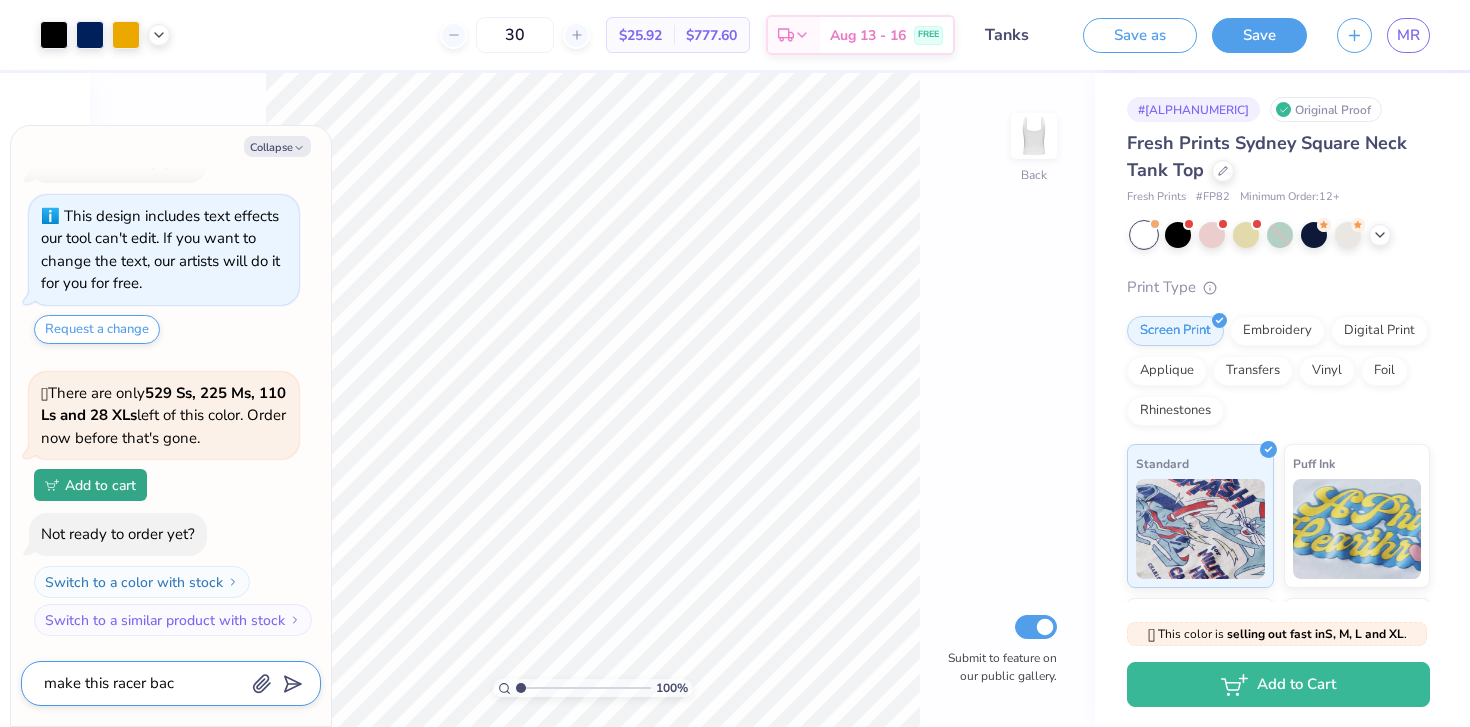 type on "x" 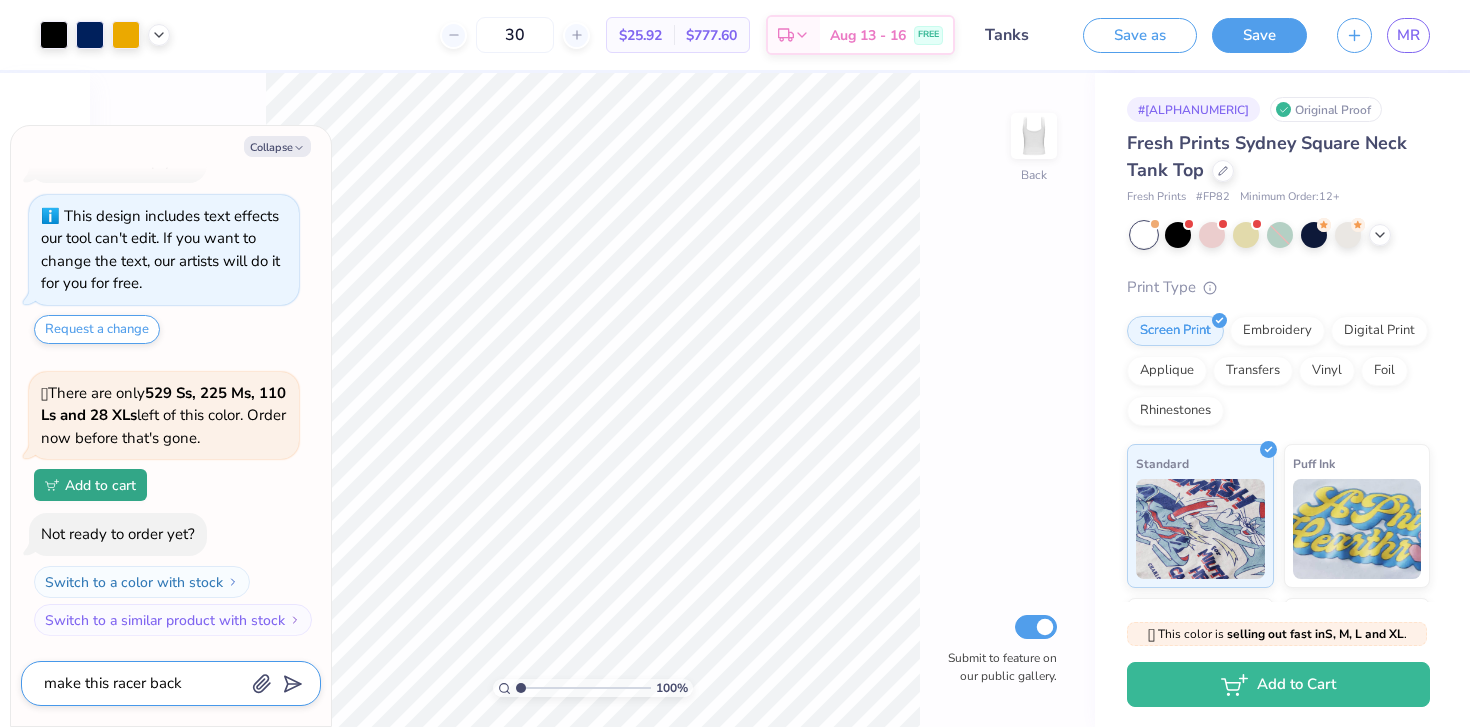 type on "x" 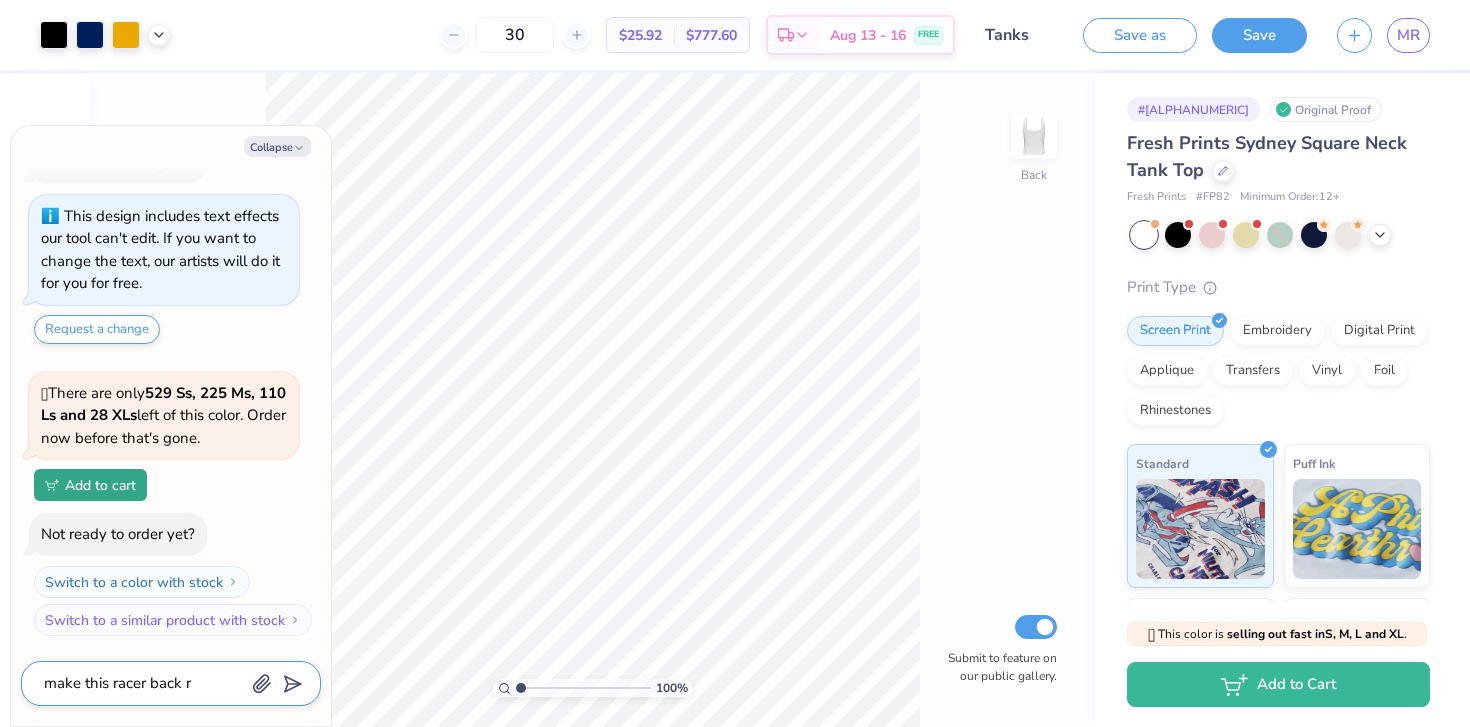 type on "make this racer back ra" 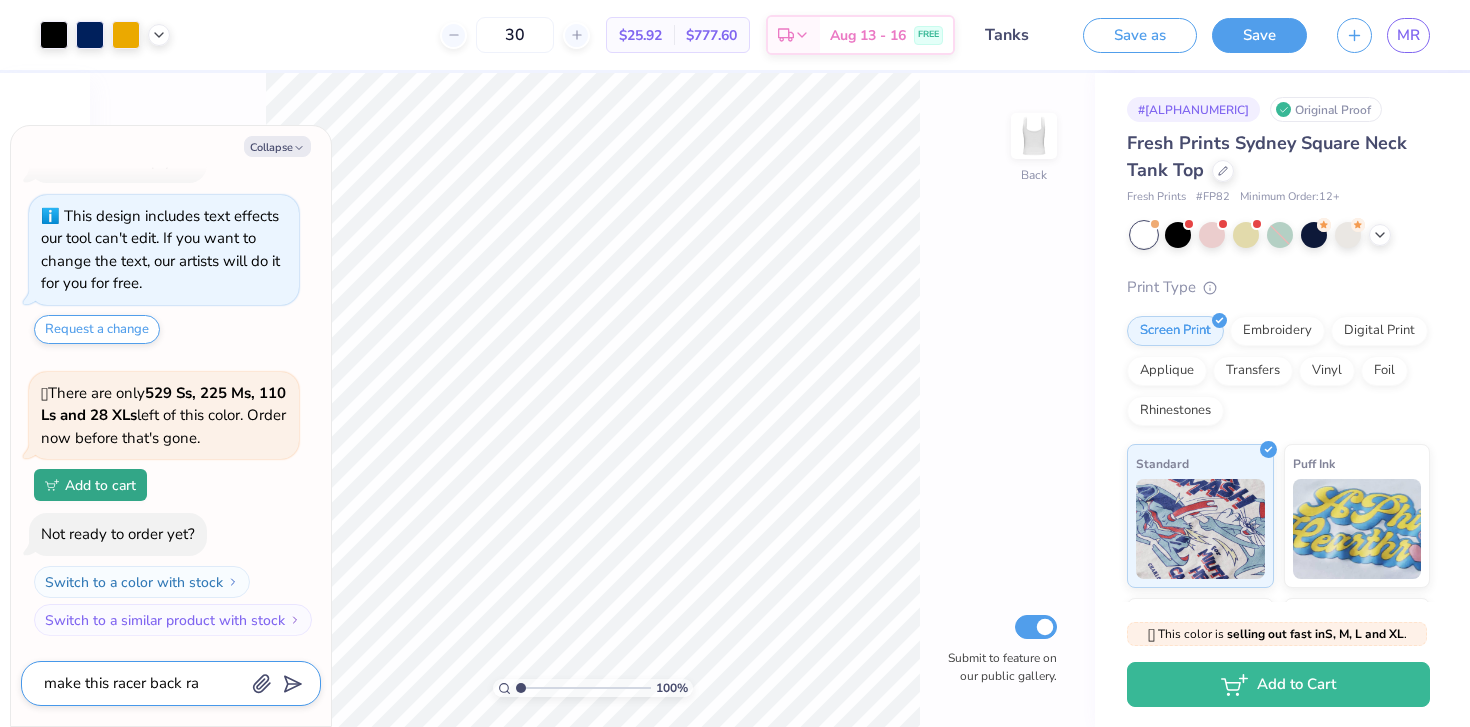 type on "x" 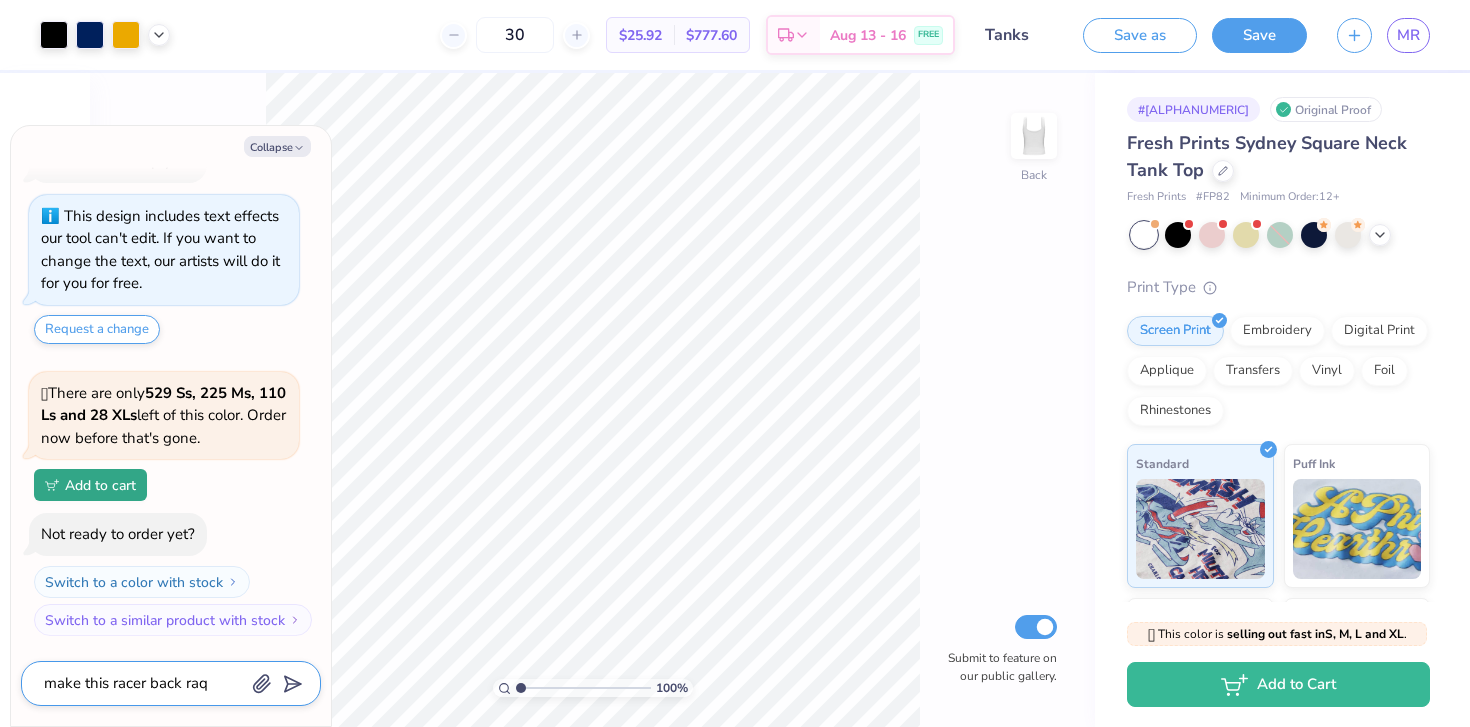 type on "x" 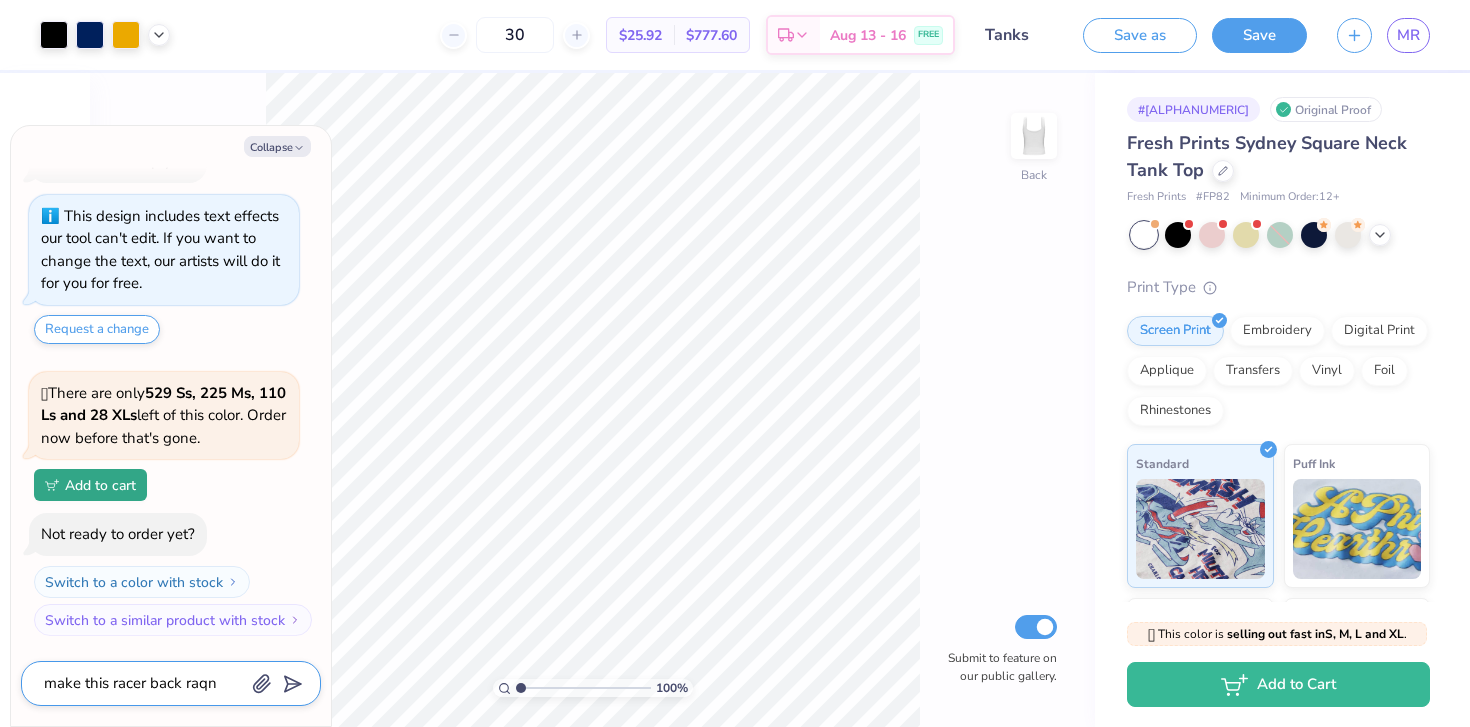 type on "x" 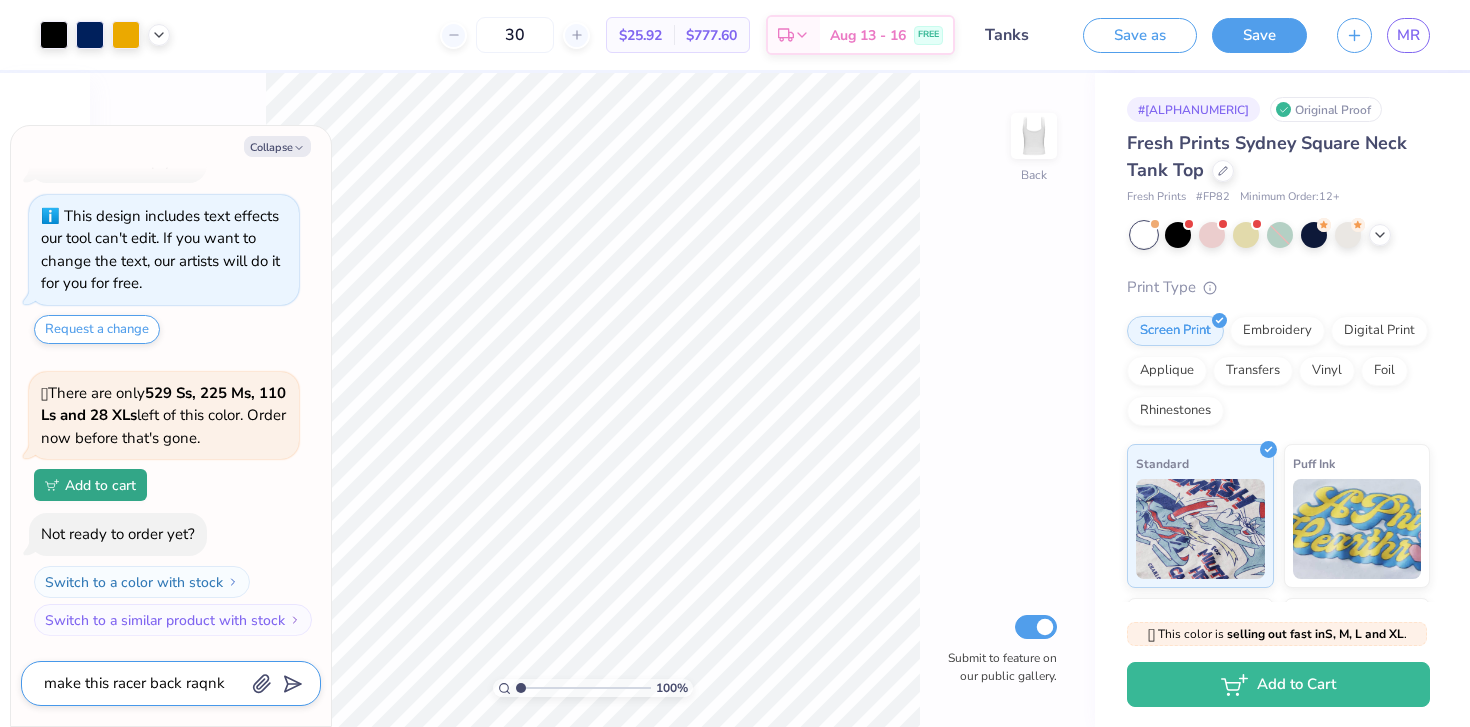 type on "x" 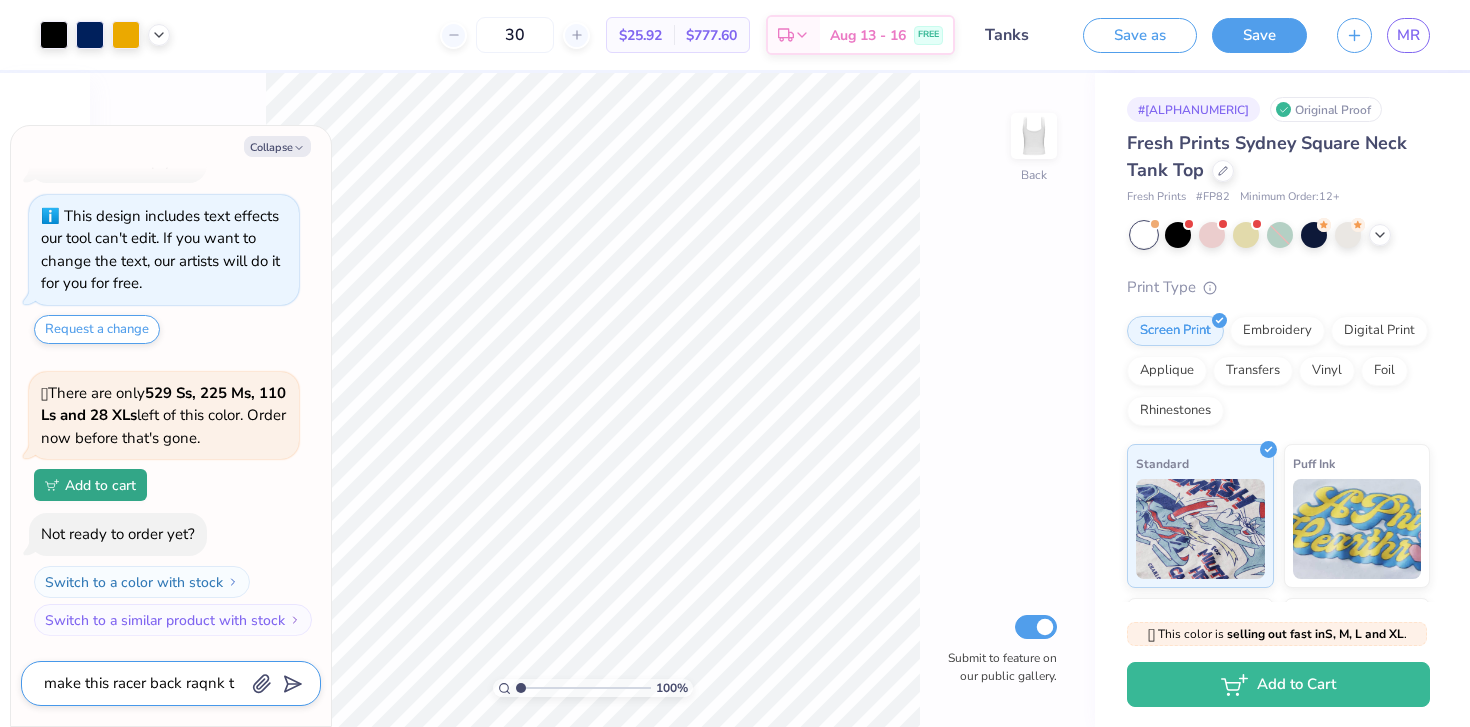 type on "x" 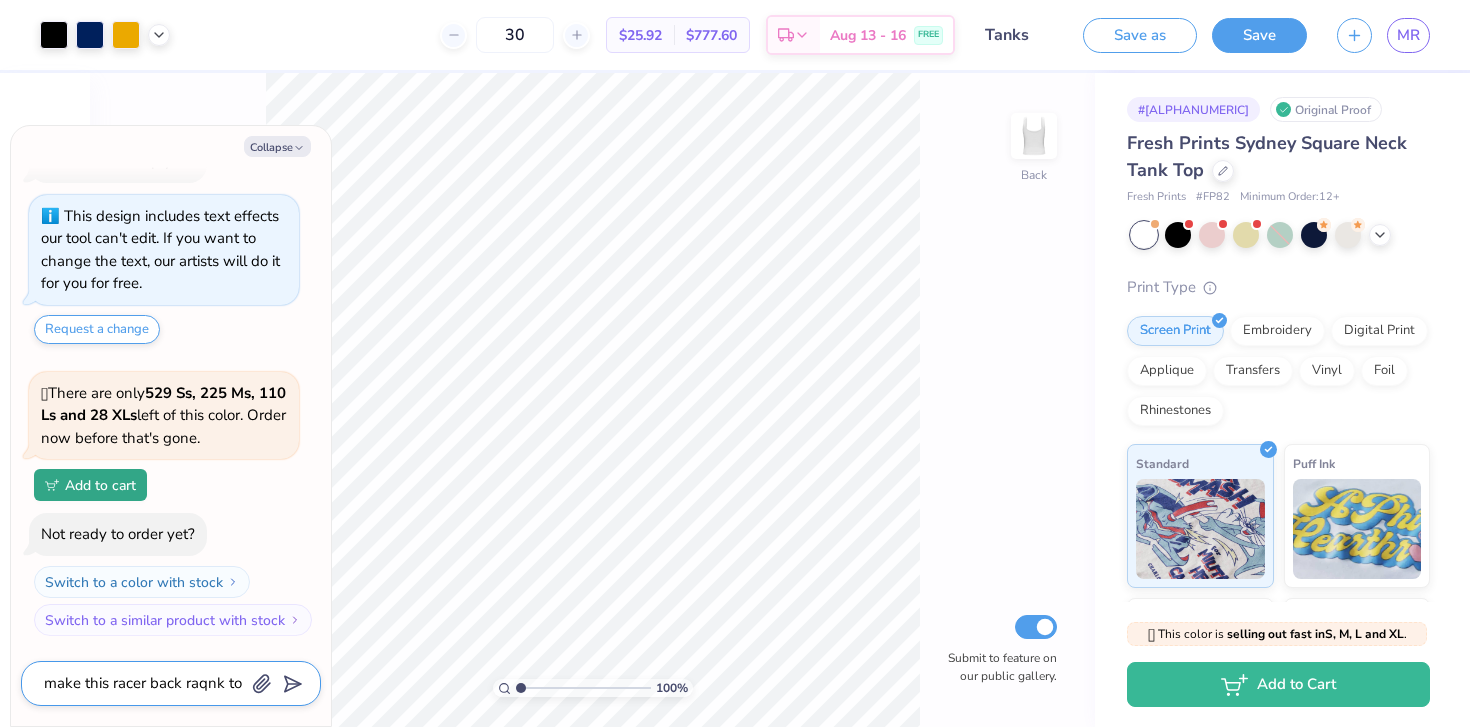type on "x" 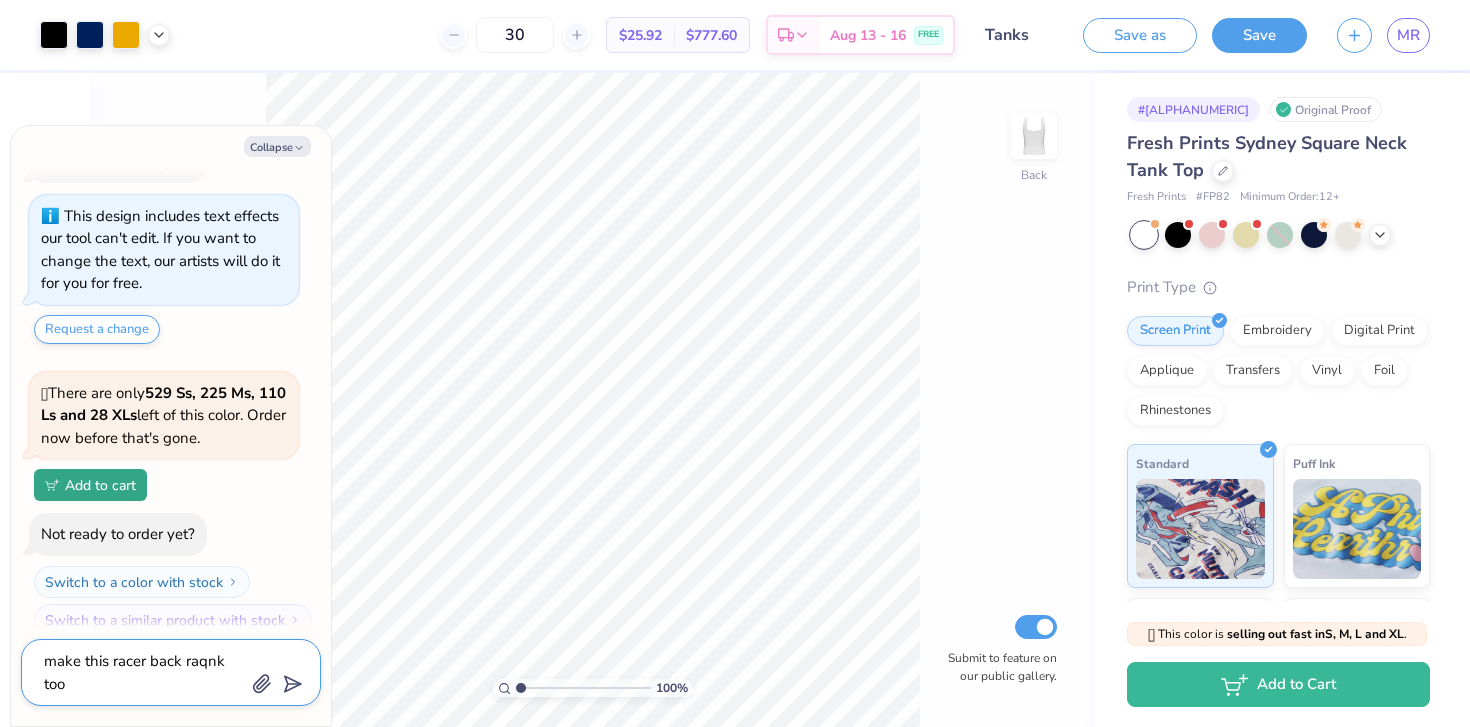 type on "x" 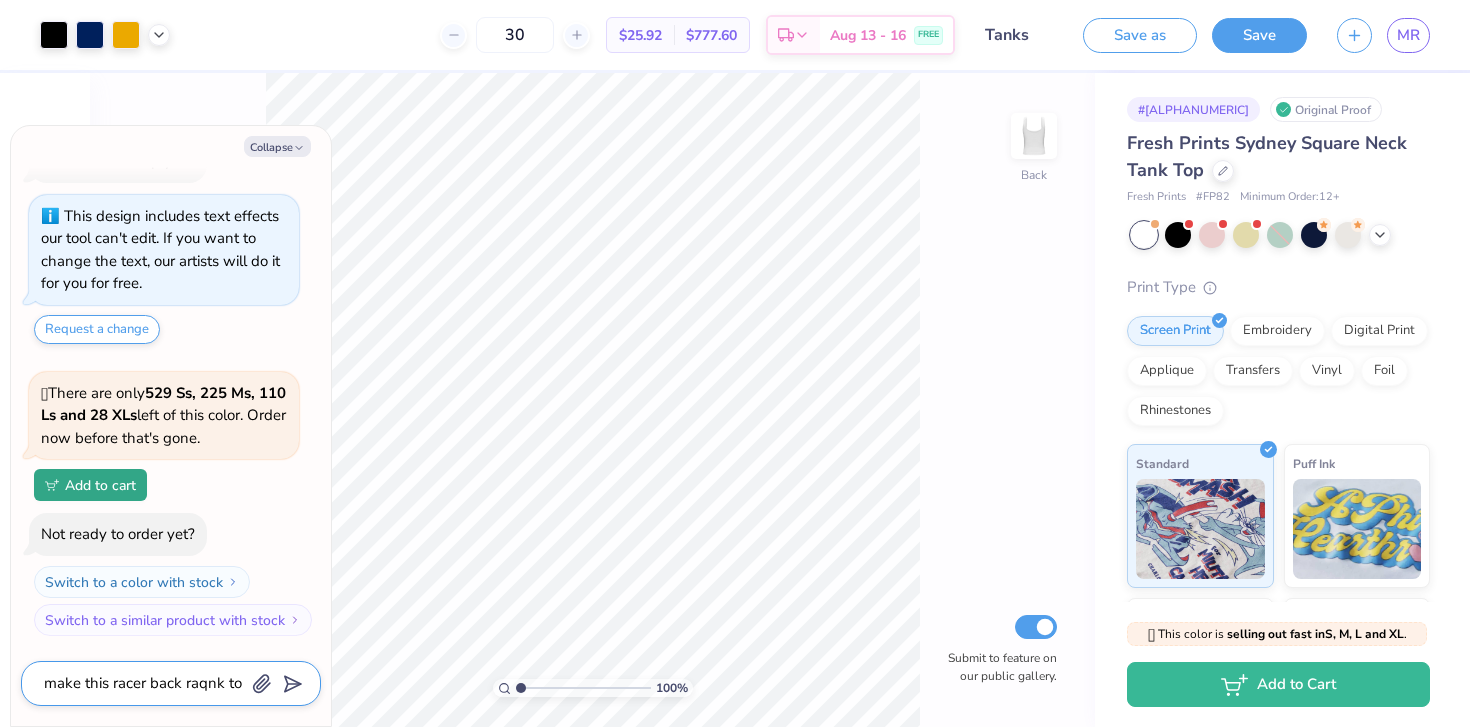 type on "x" 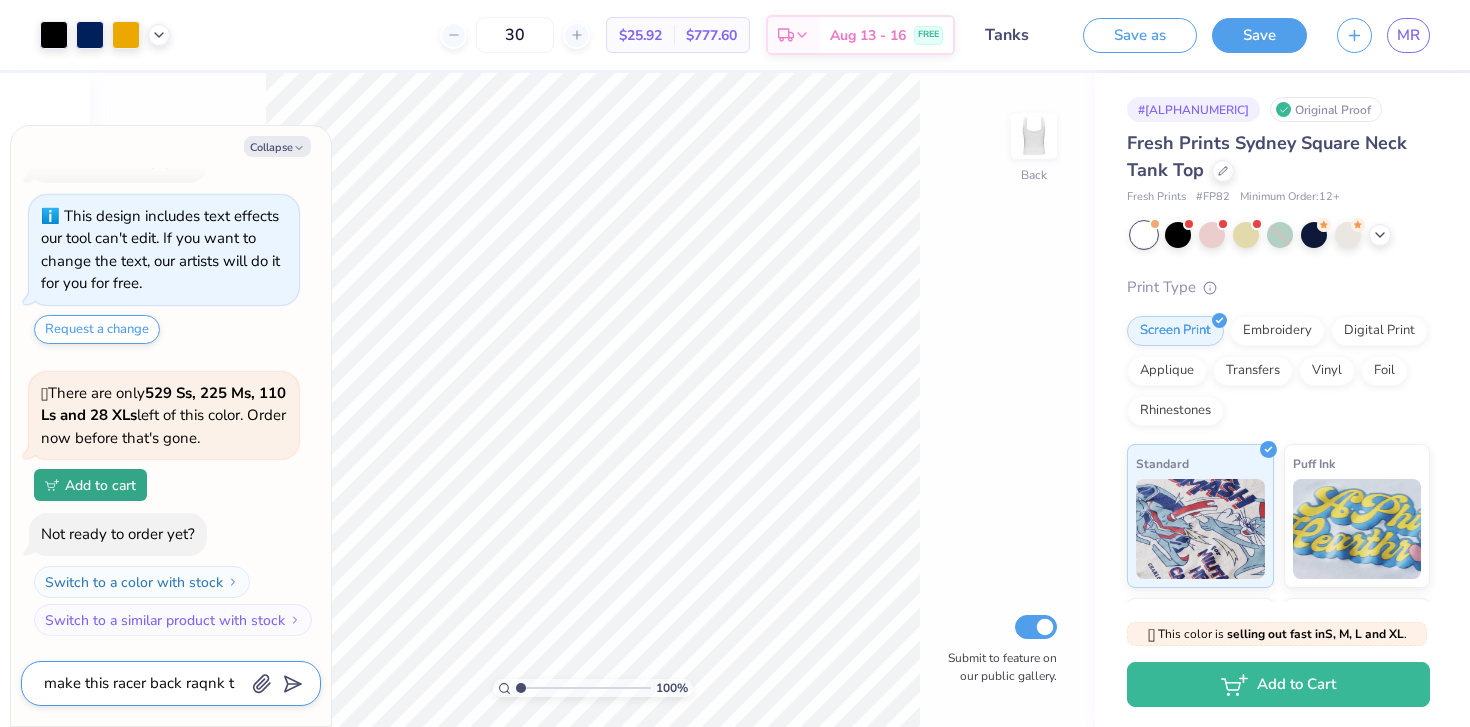 type on "x" 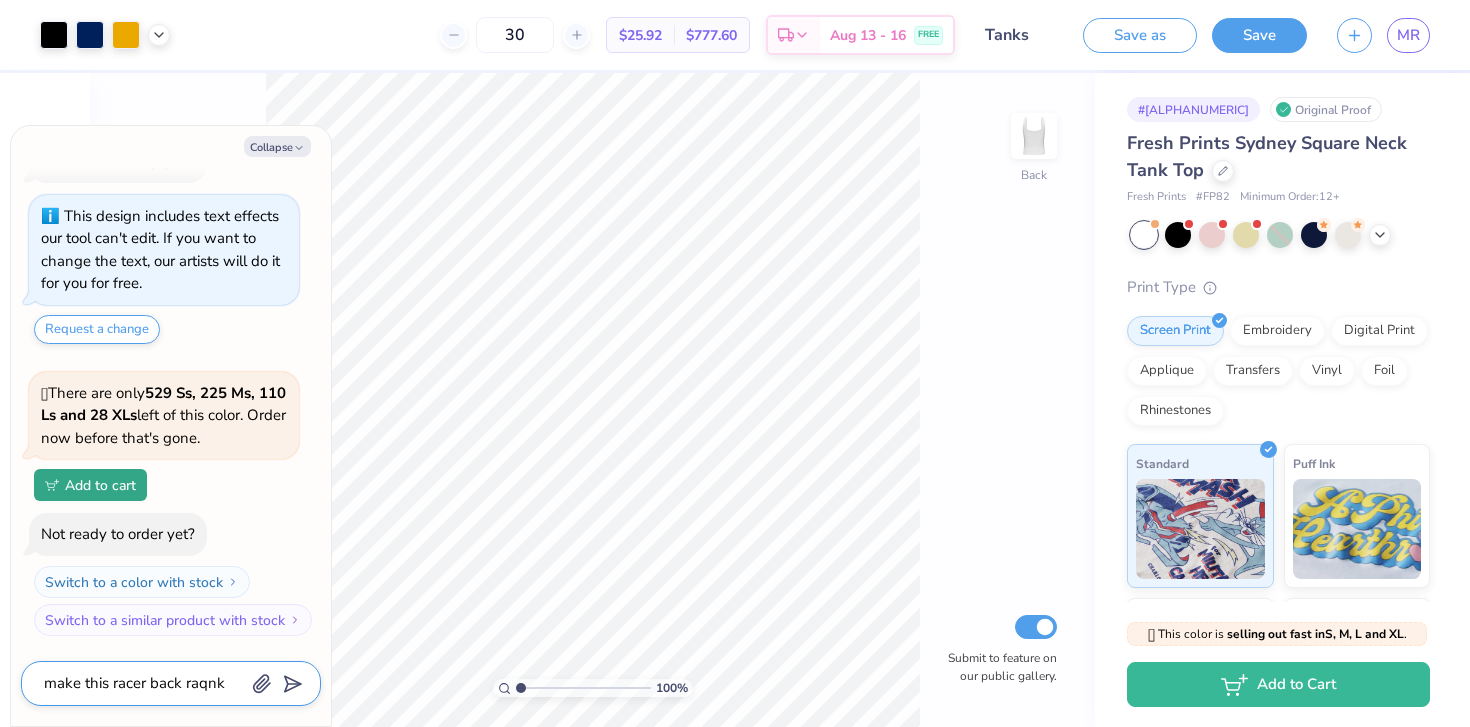 type on "x" 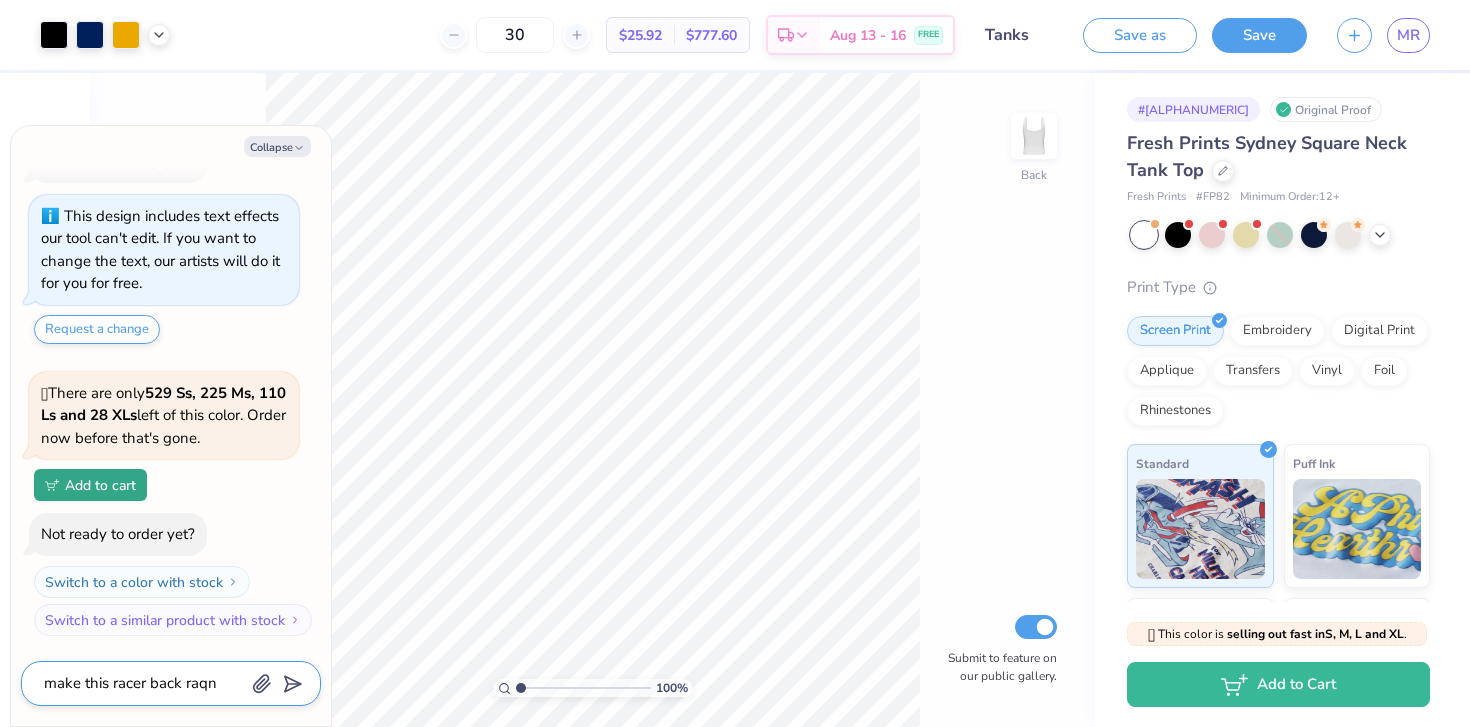 type on "x" 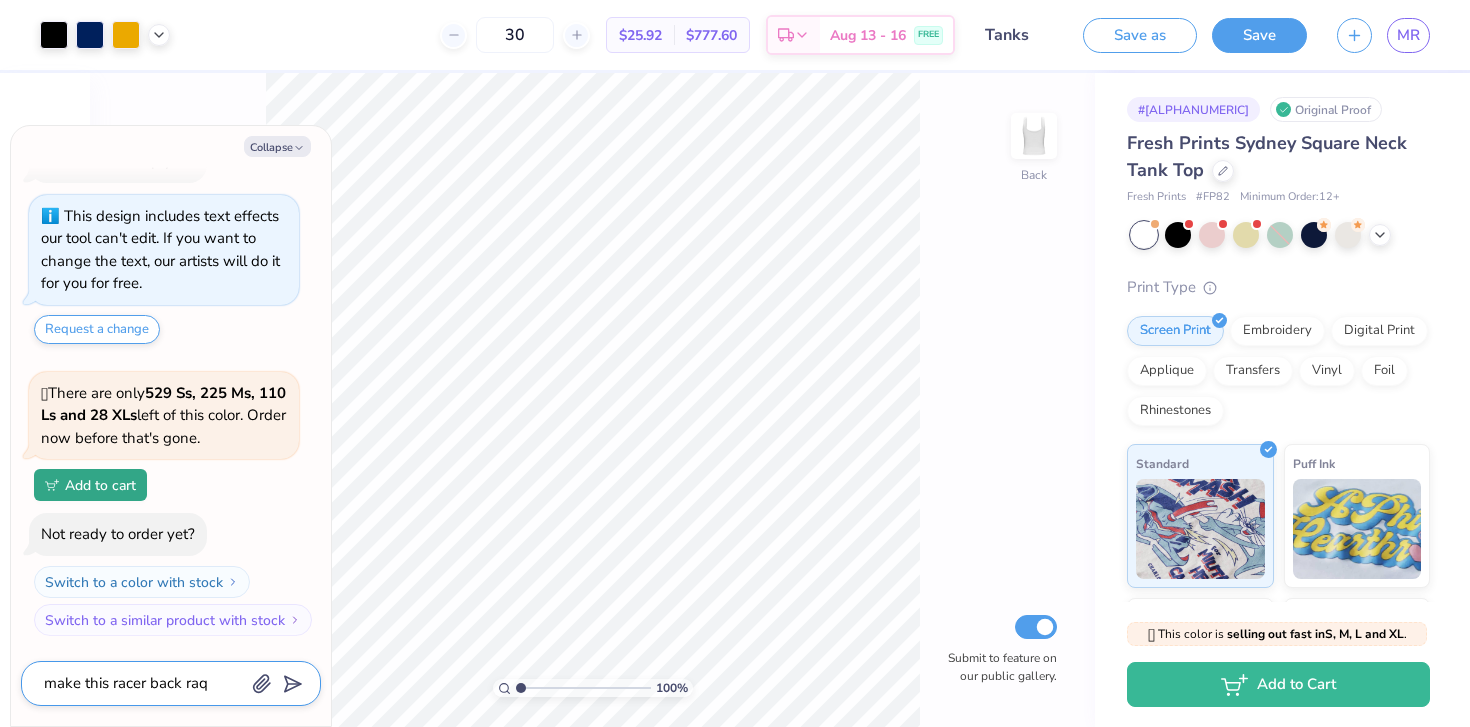 type on "x" 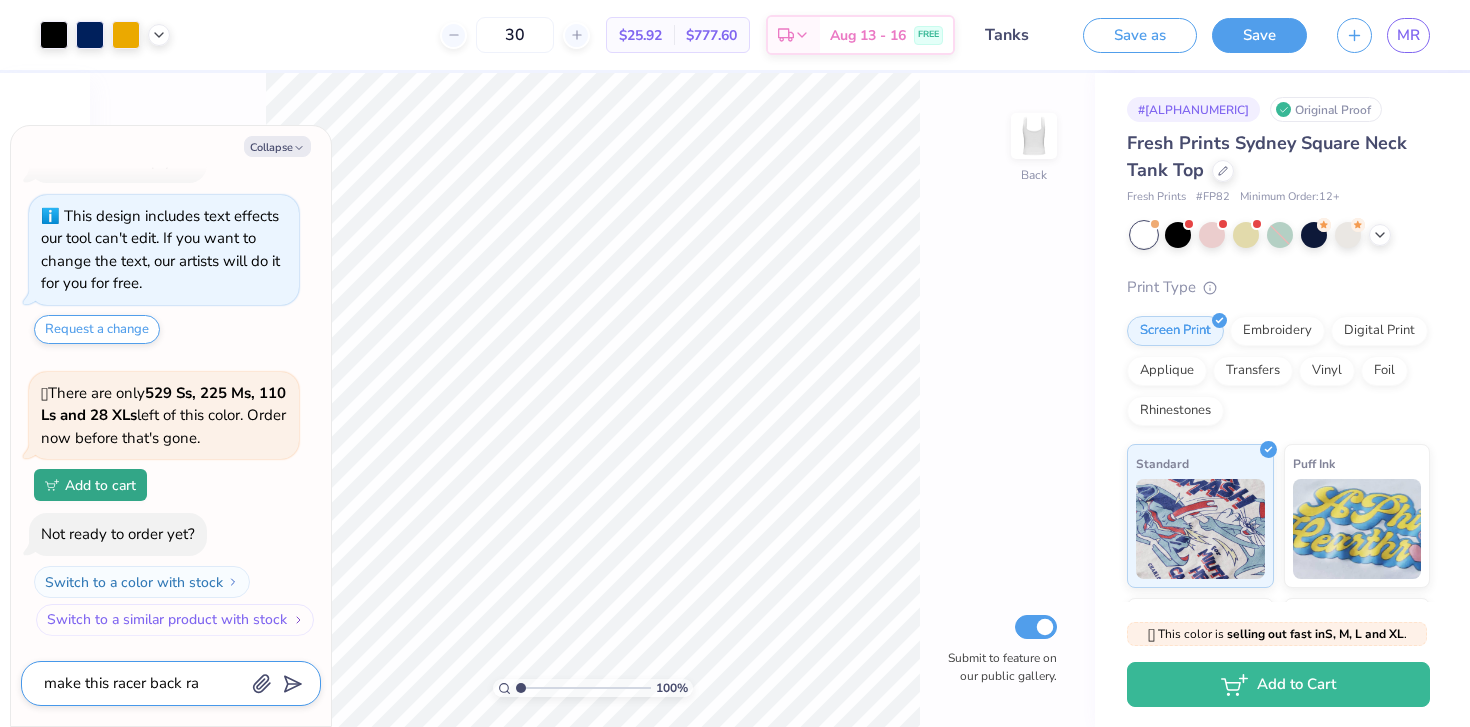type on "x" 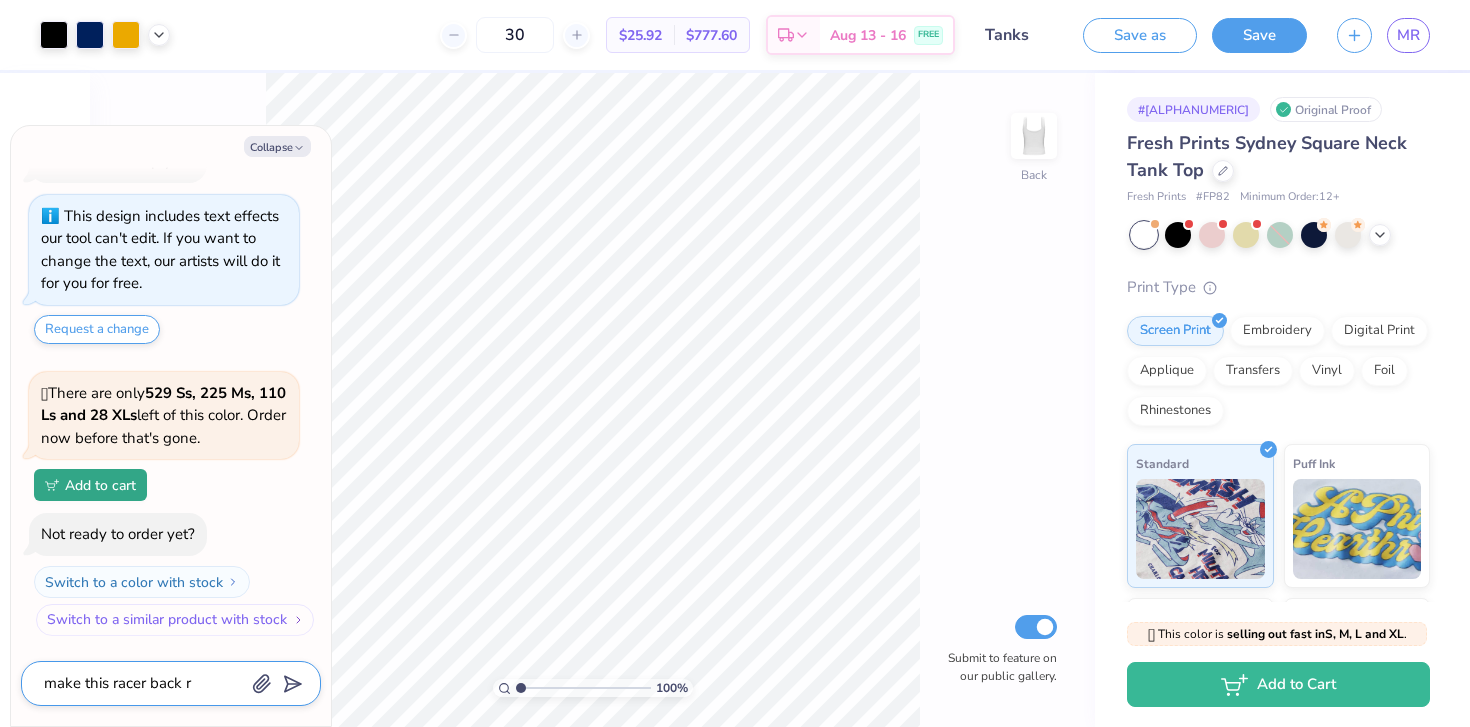 type on "x" 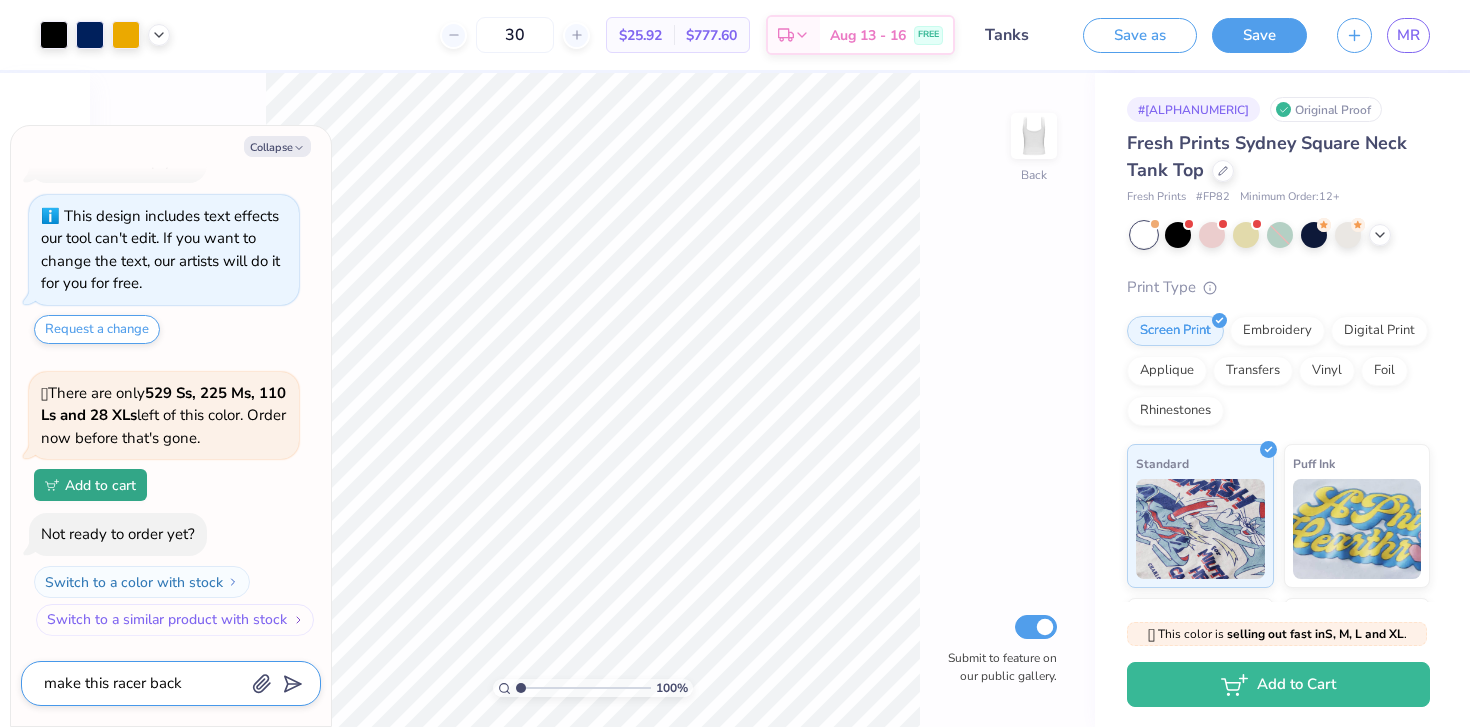 type on "x" 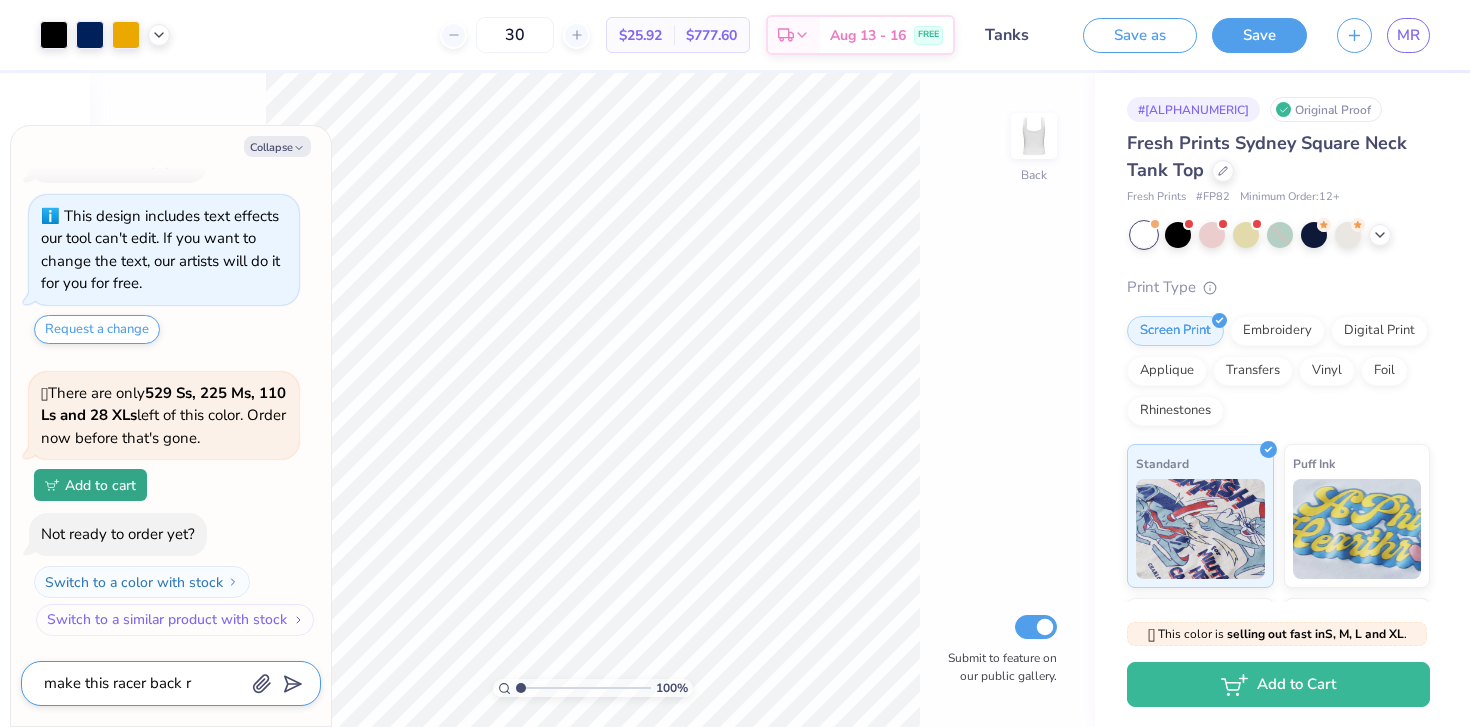 type on "x" 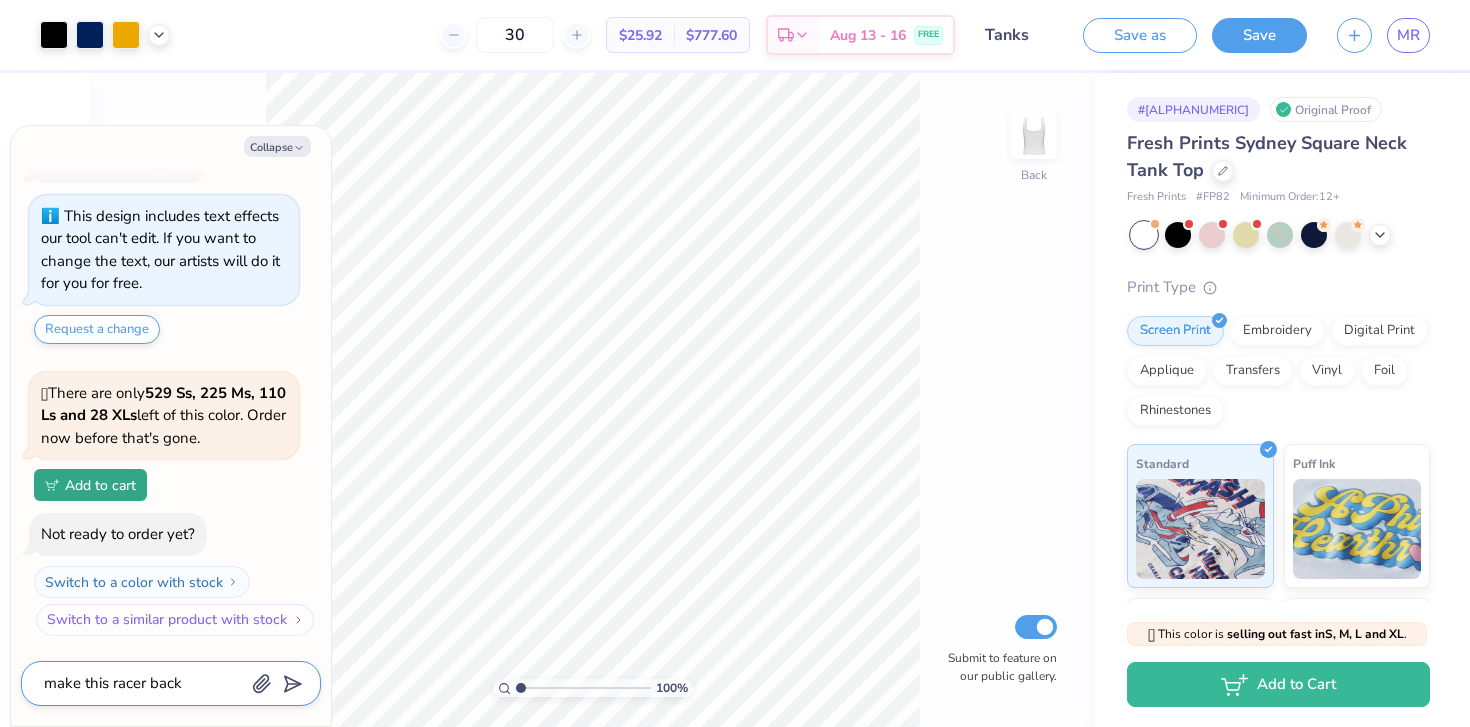 type on "x" 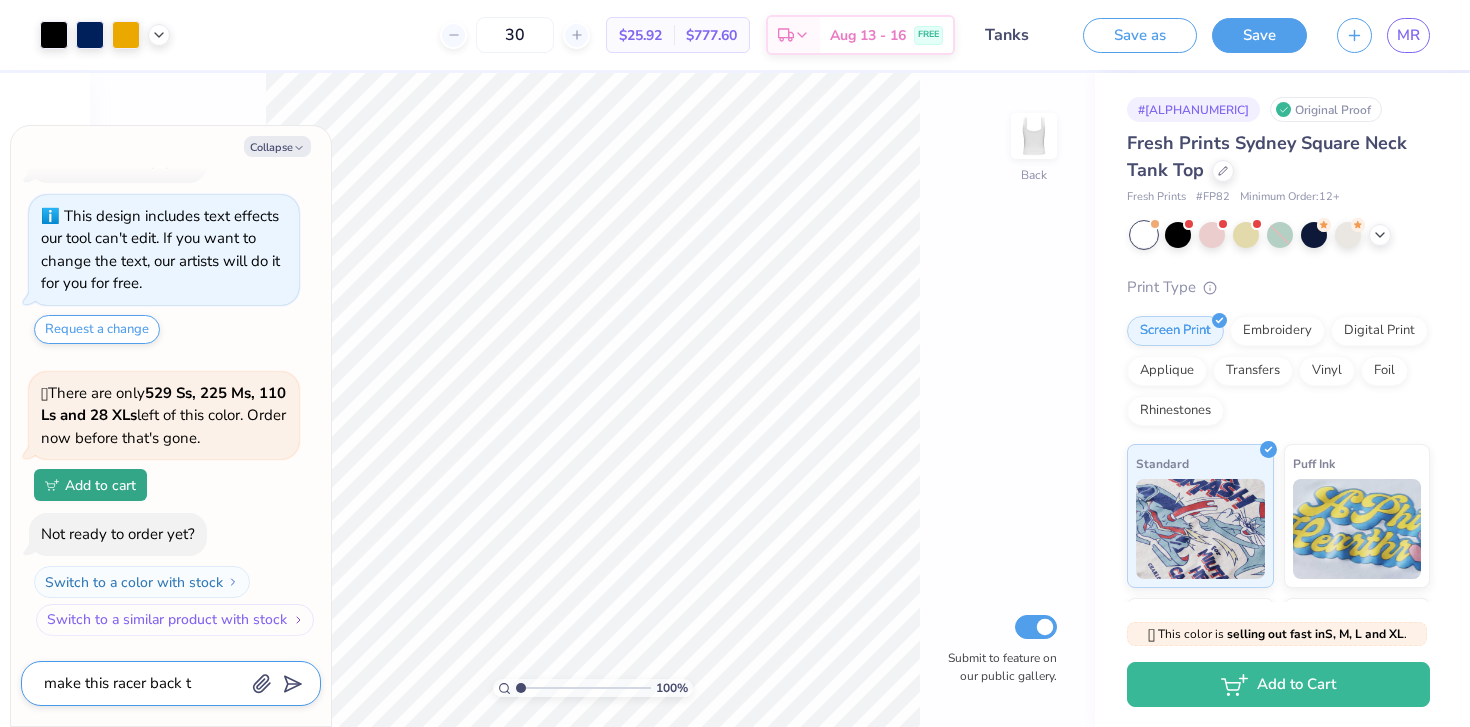 type on "x" 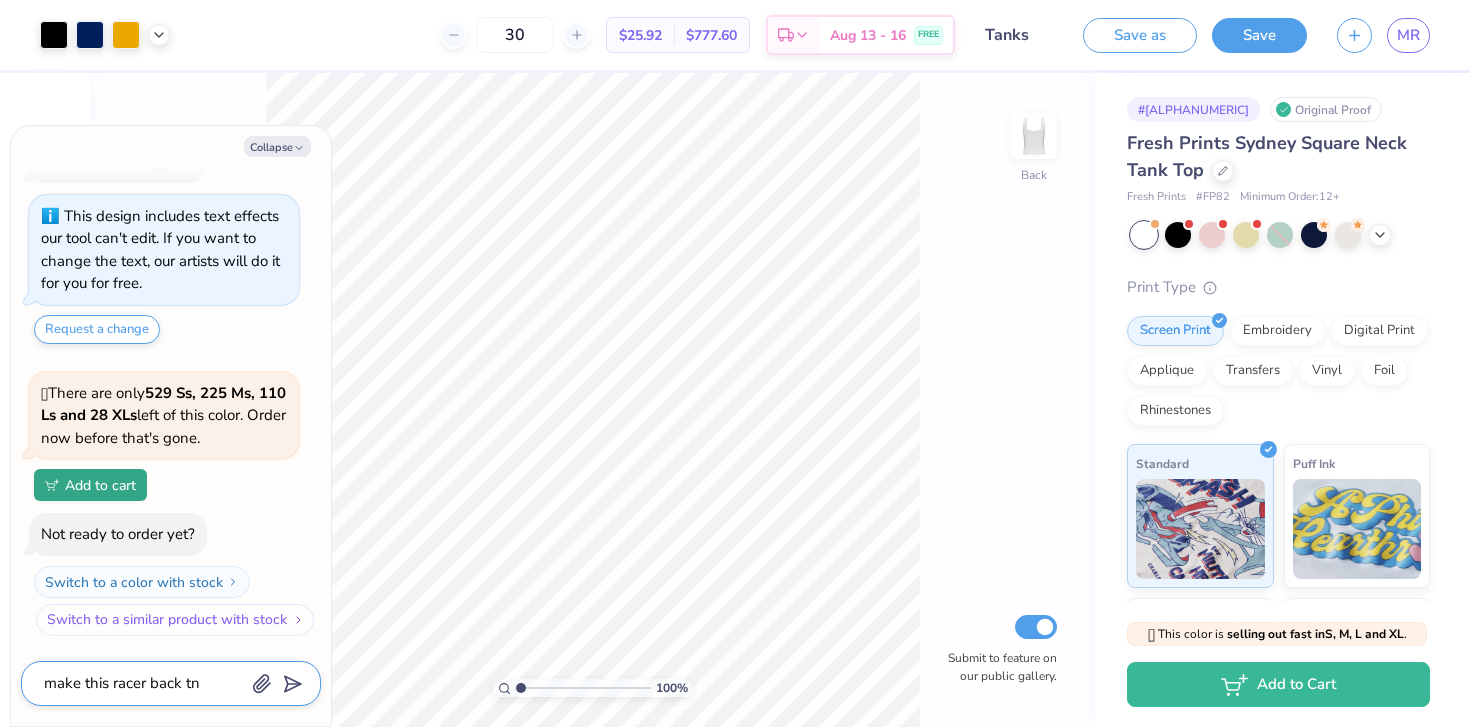 type on "x" 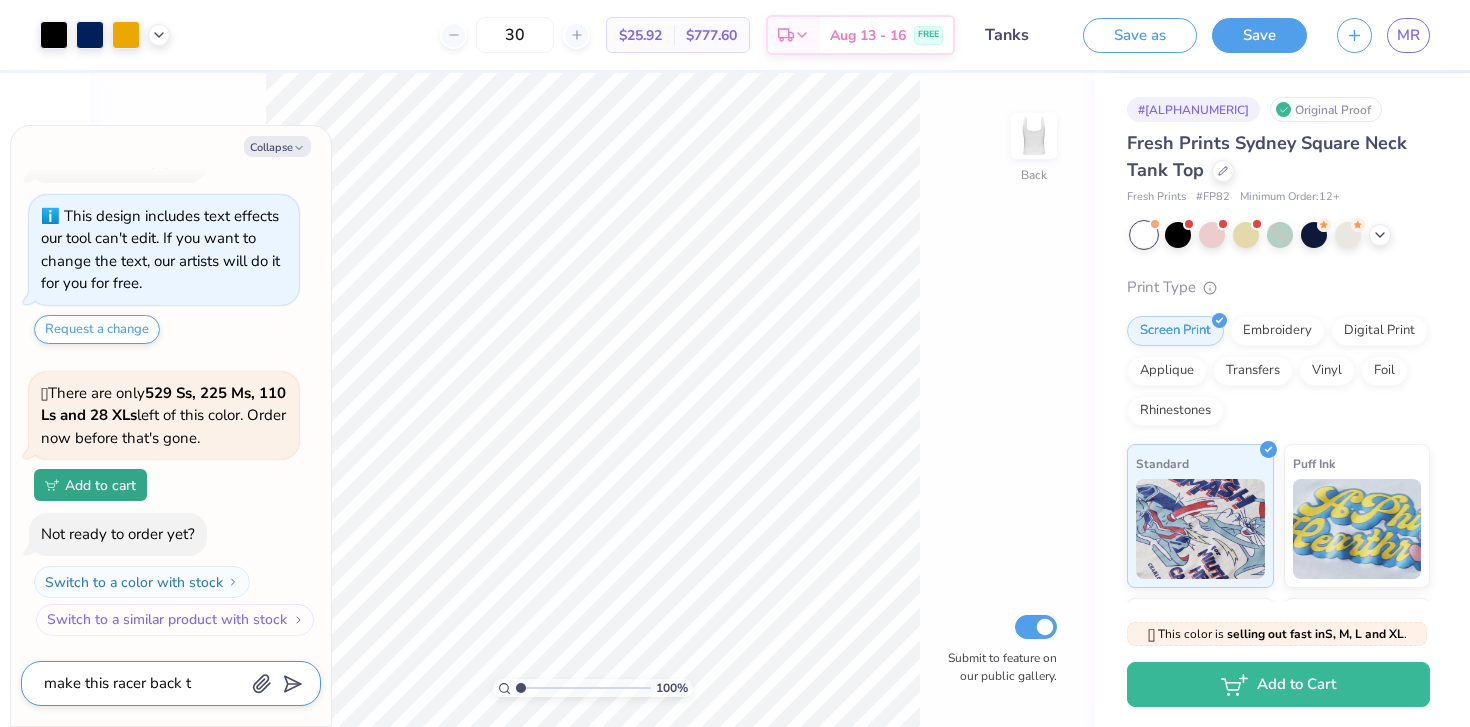 type on "x" 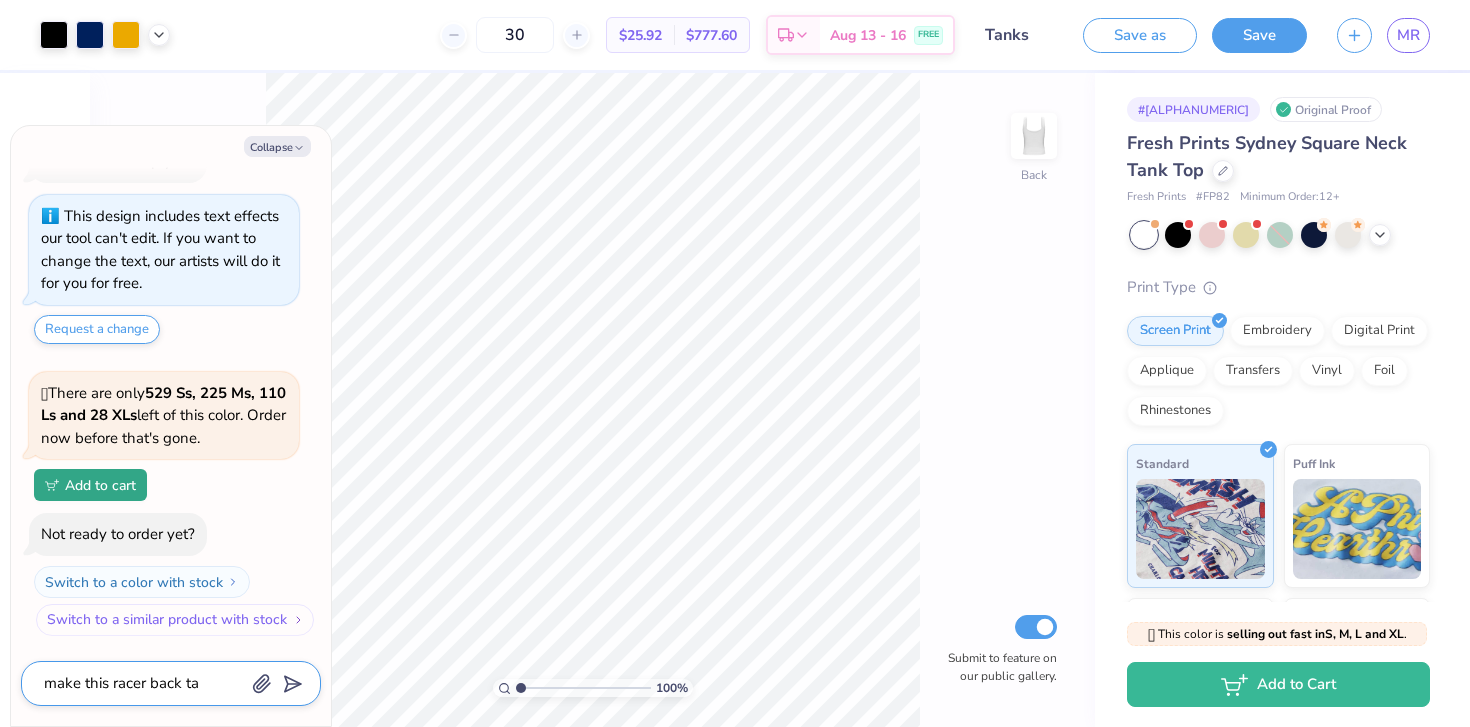 type on "x" 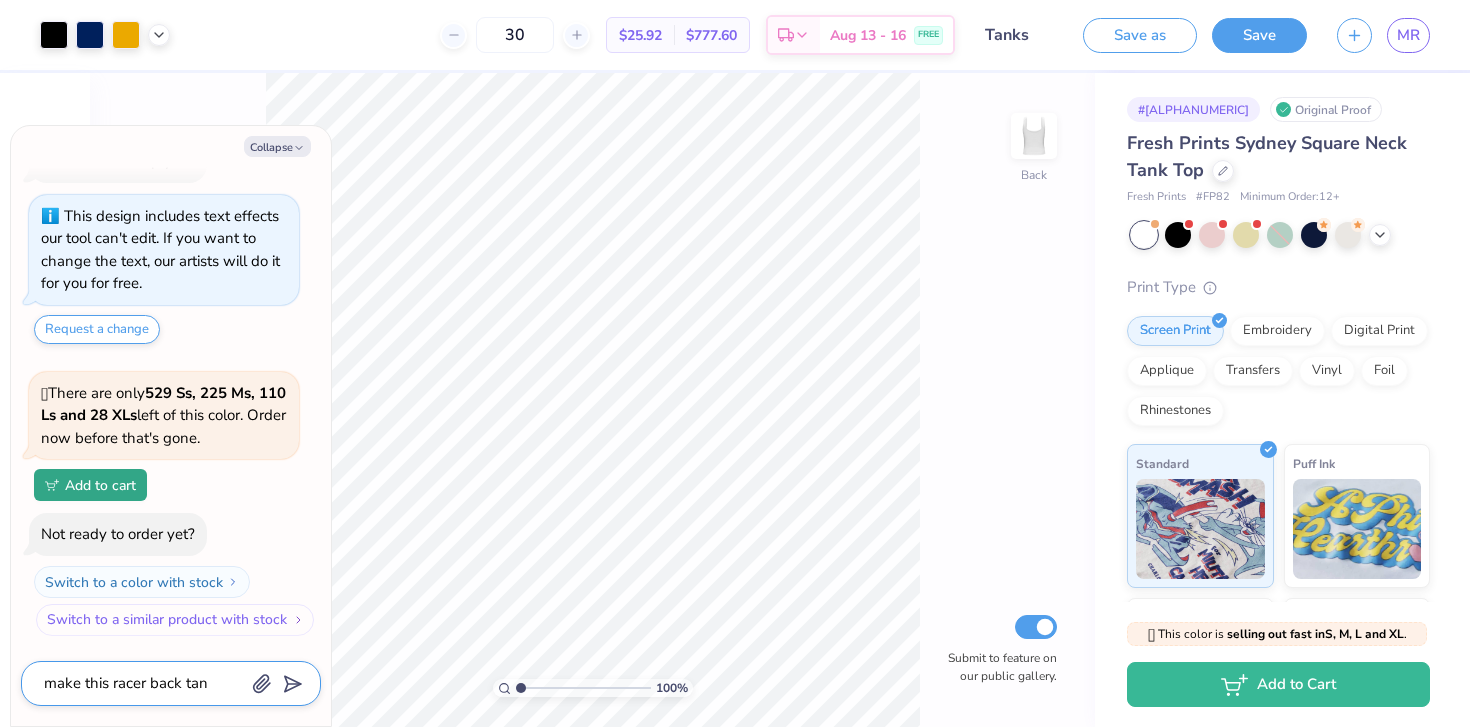 type on "x" 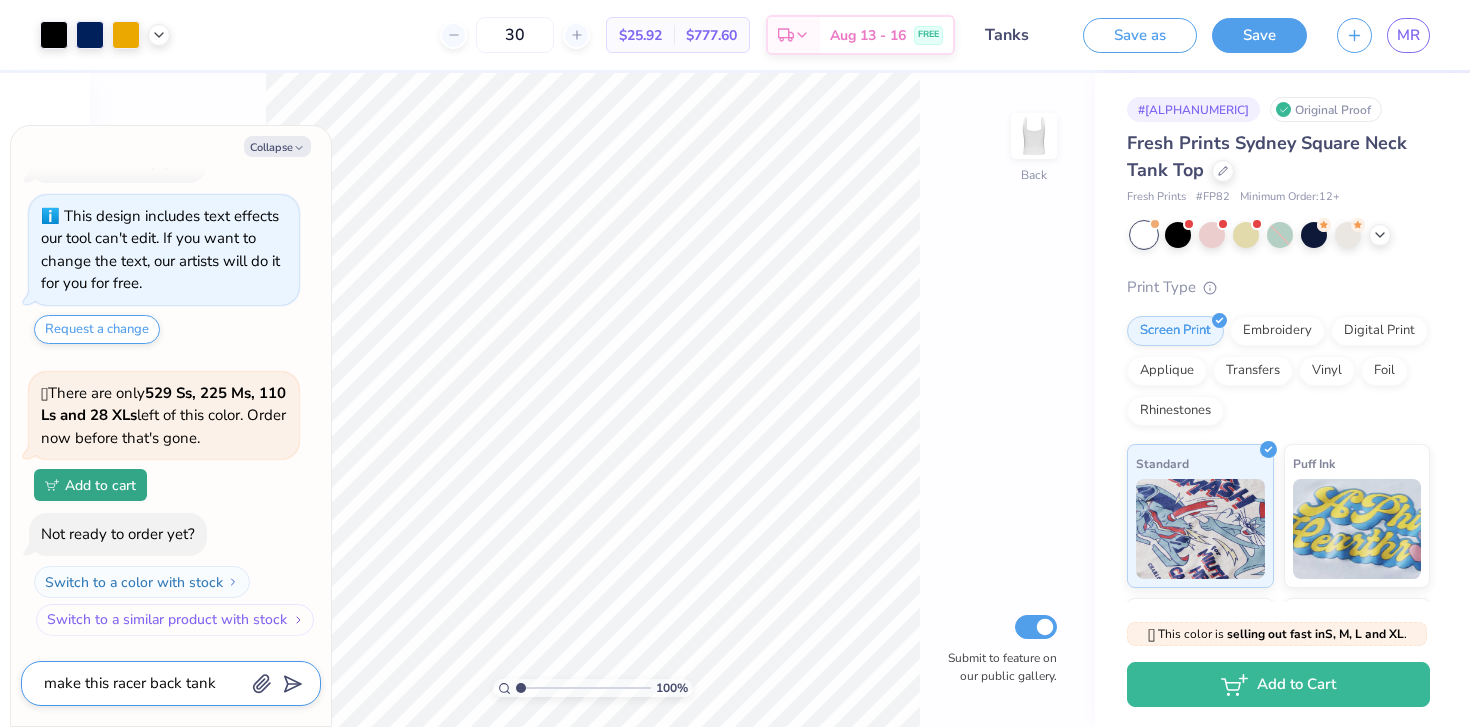 type on "x" 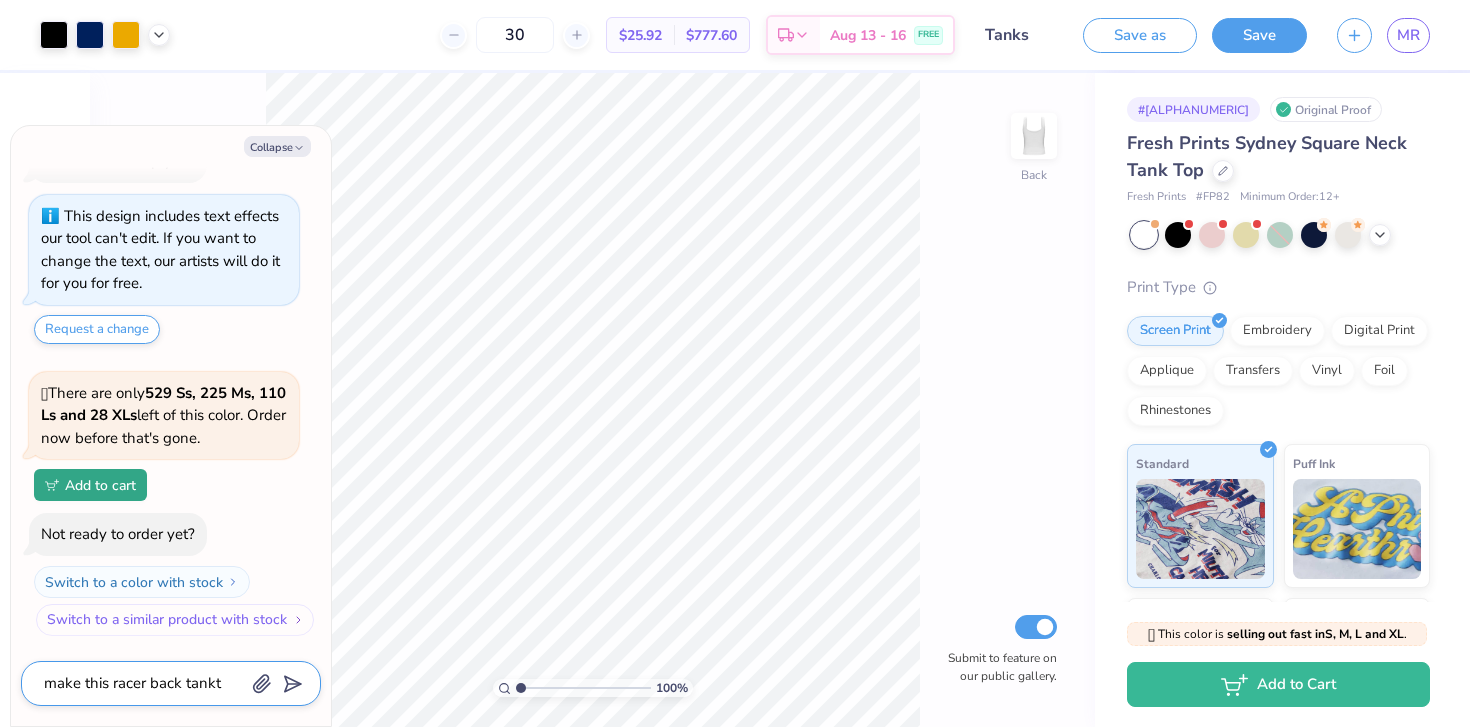 type on "x" 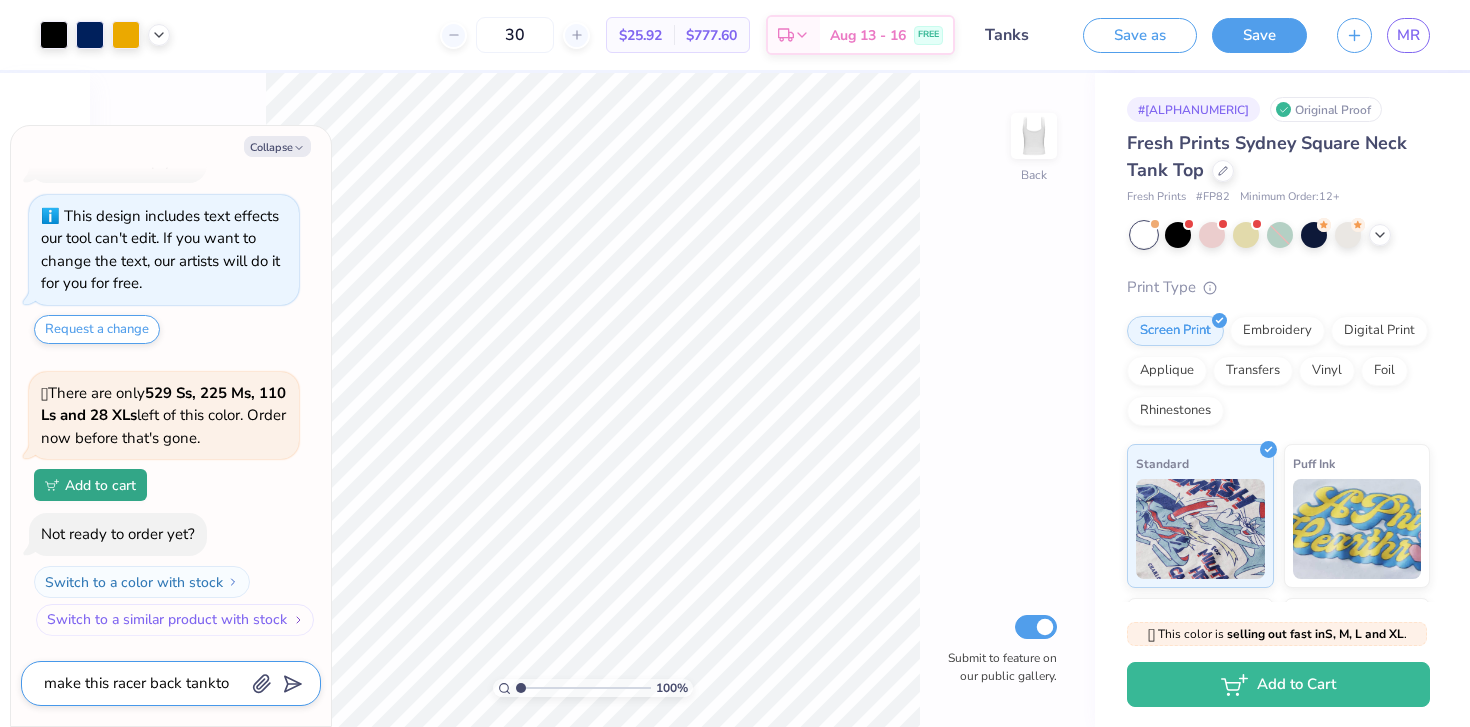 type on "x" 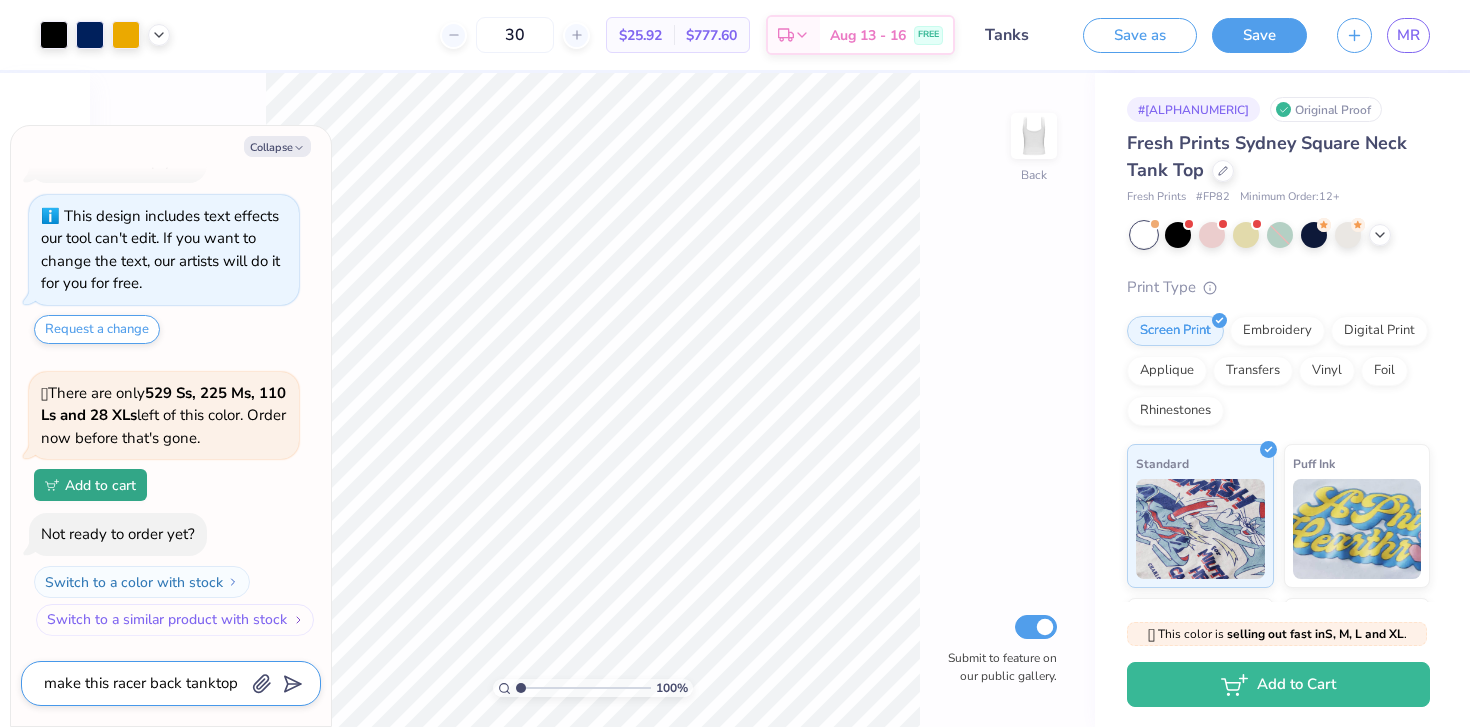 type on "make this racer back tanktop" 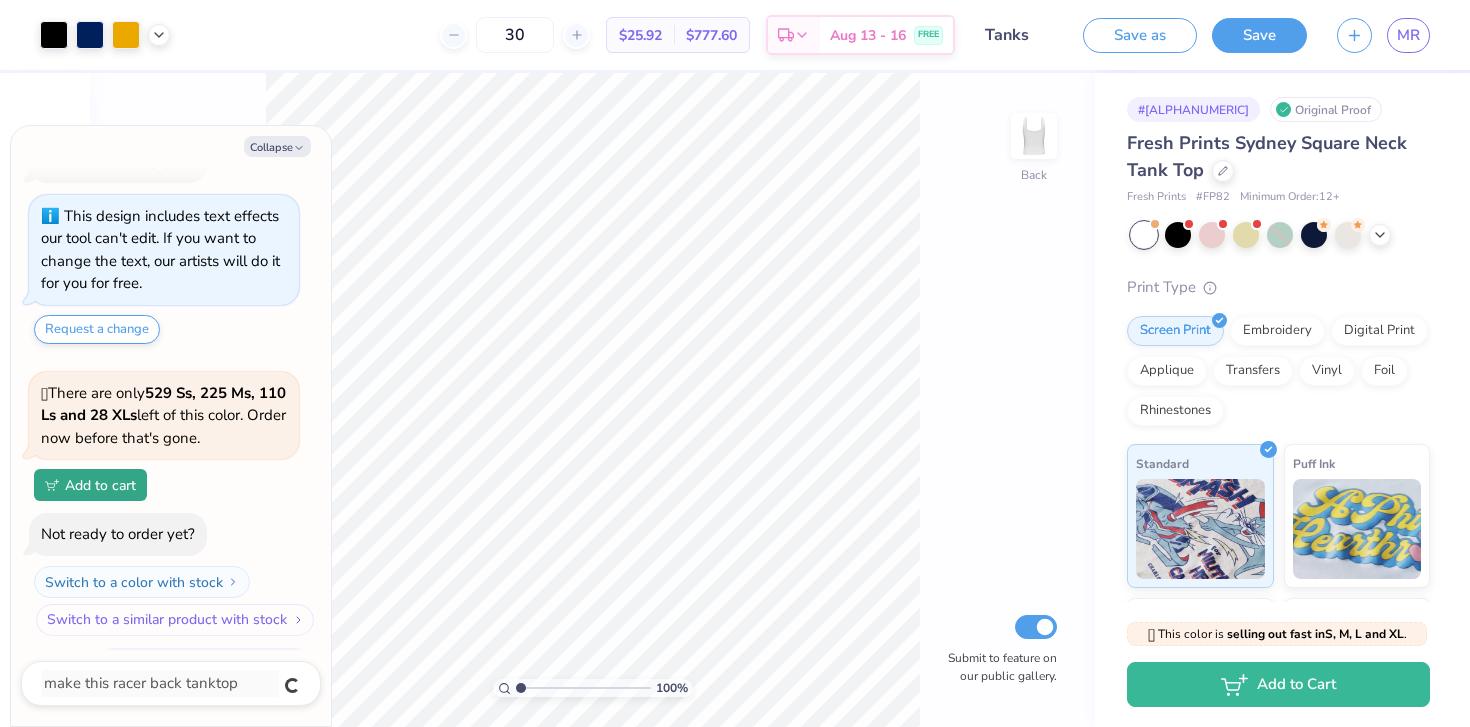 scroll, scrollTop: 98, scrollLeft: 0, axis: vertical 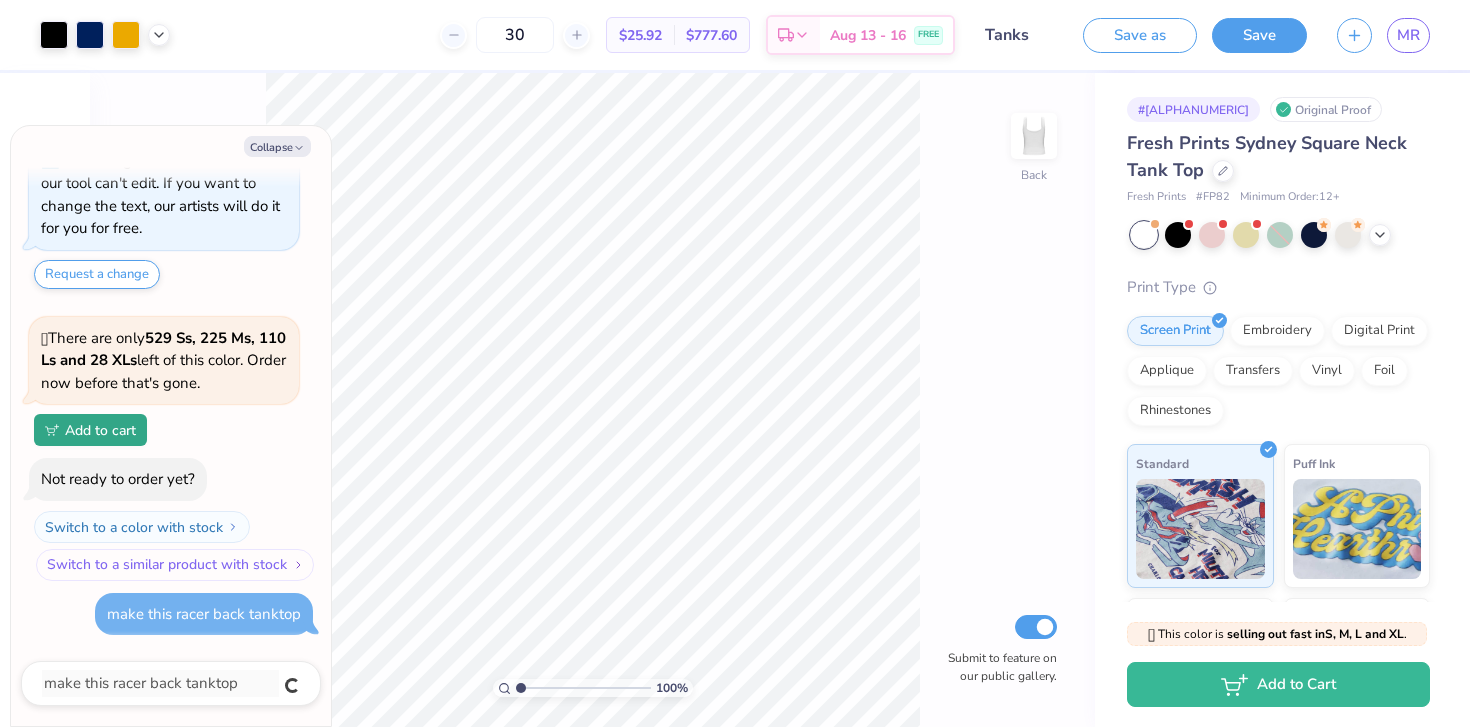 type on "x" 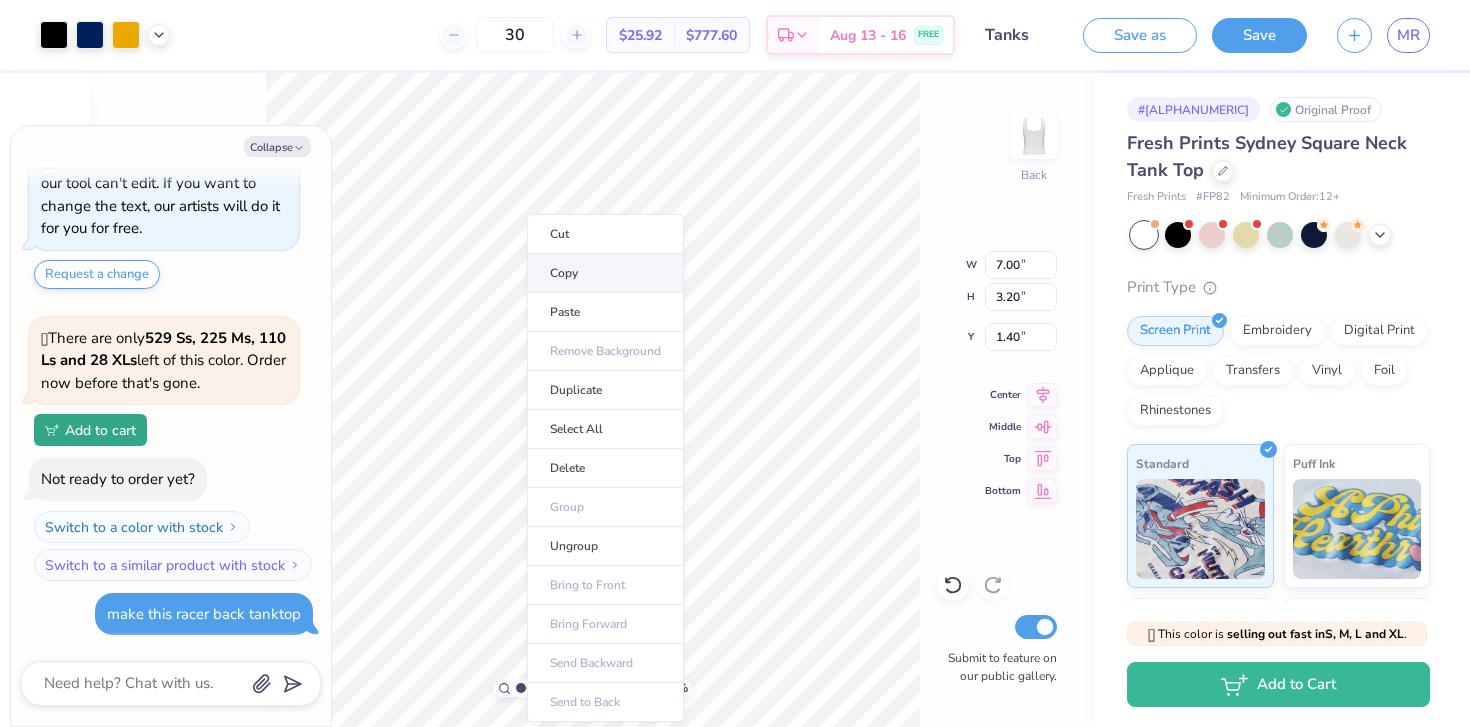 click on "Copy" at bounding box center [605, 273] 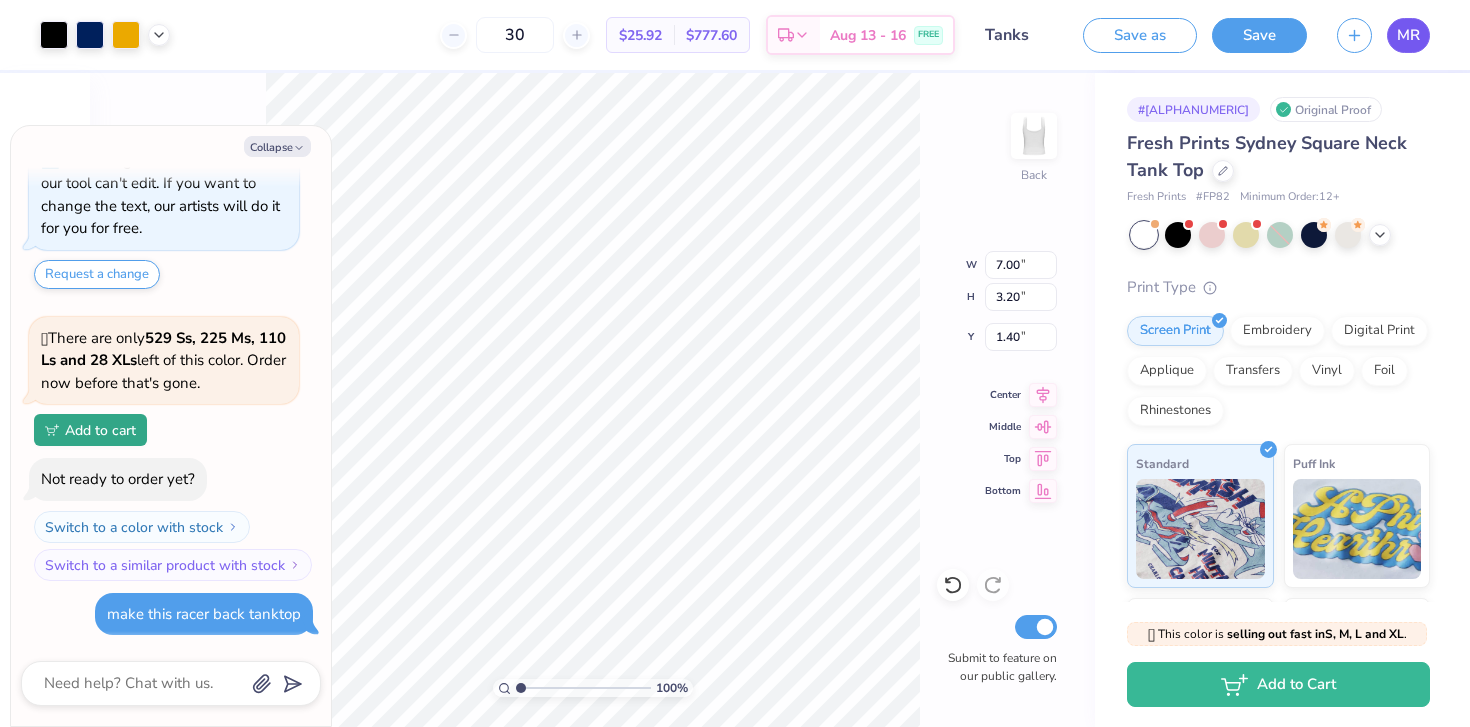click on "MR" at bounding box center [1408, 35] 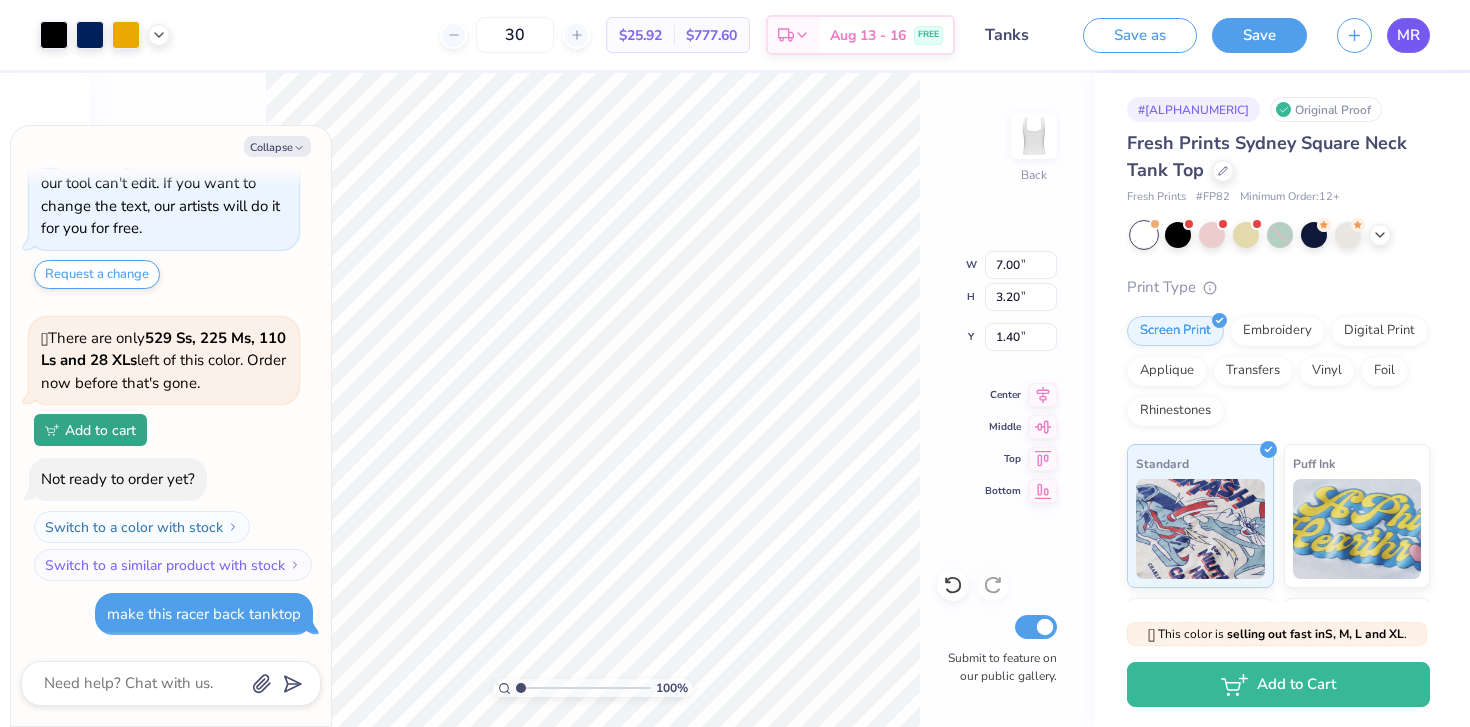 type on "x" 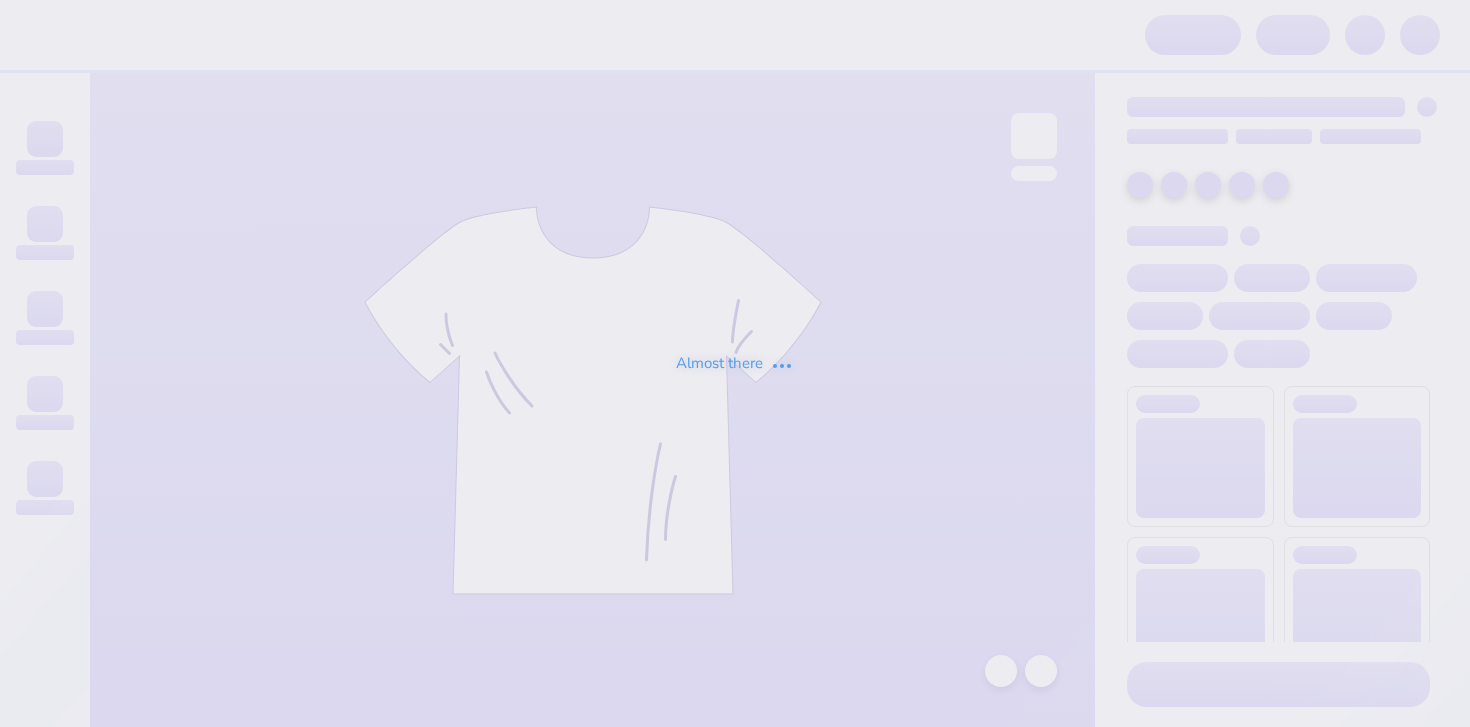 scroll, scrollTop: 0, scrollLeft: 0, axis: both 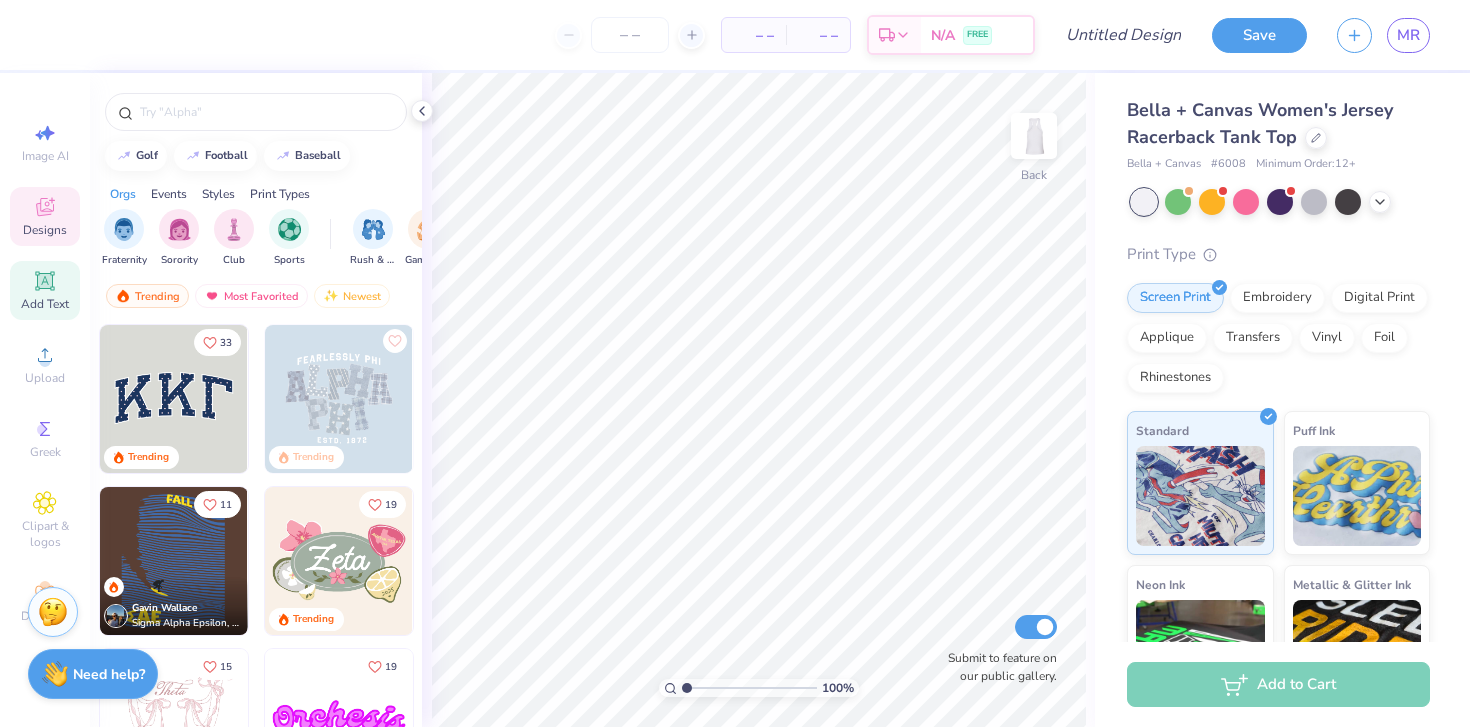 click 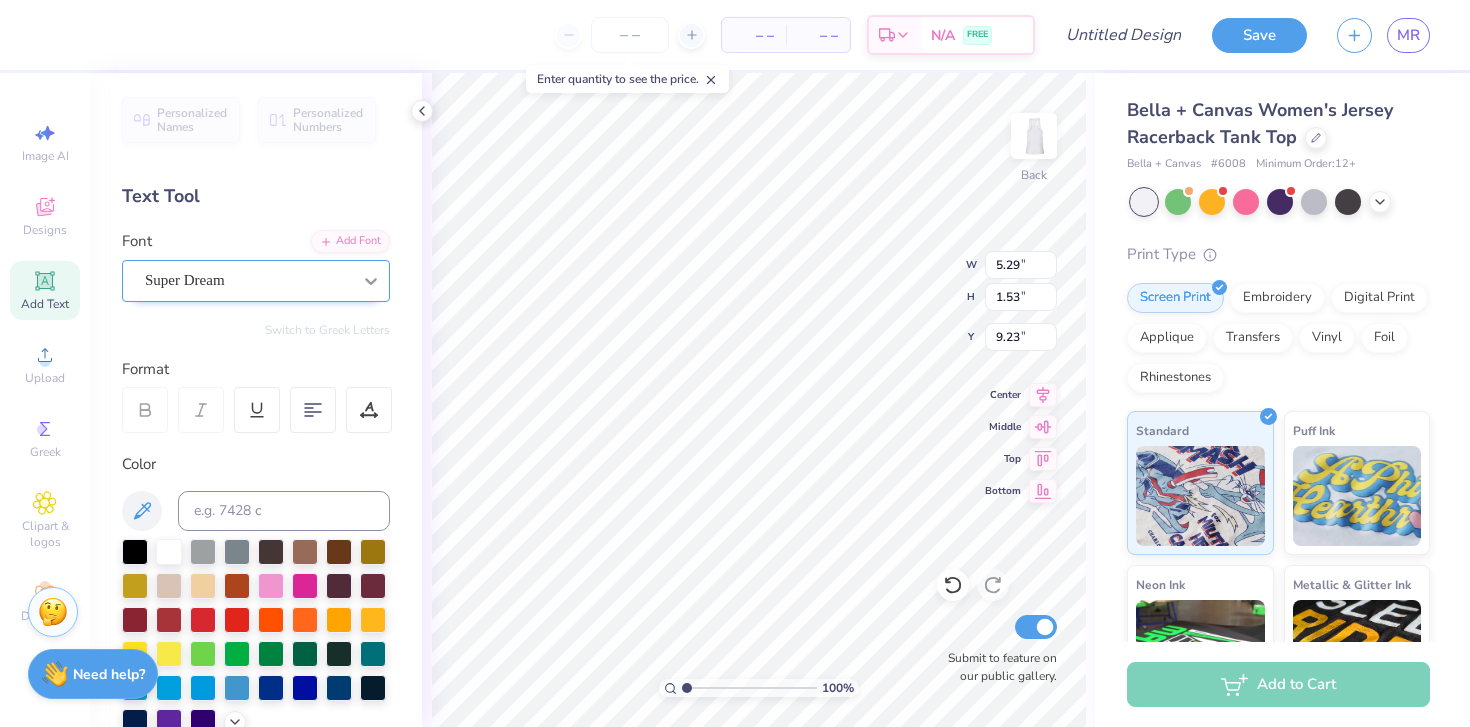 type 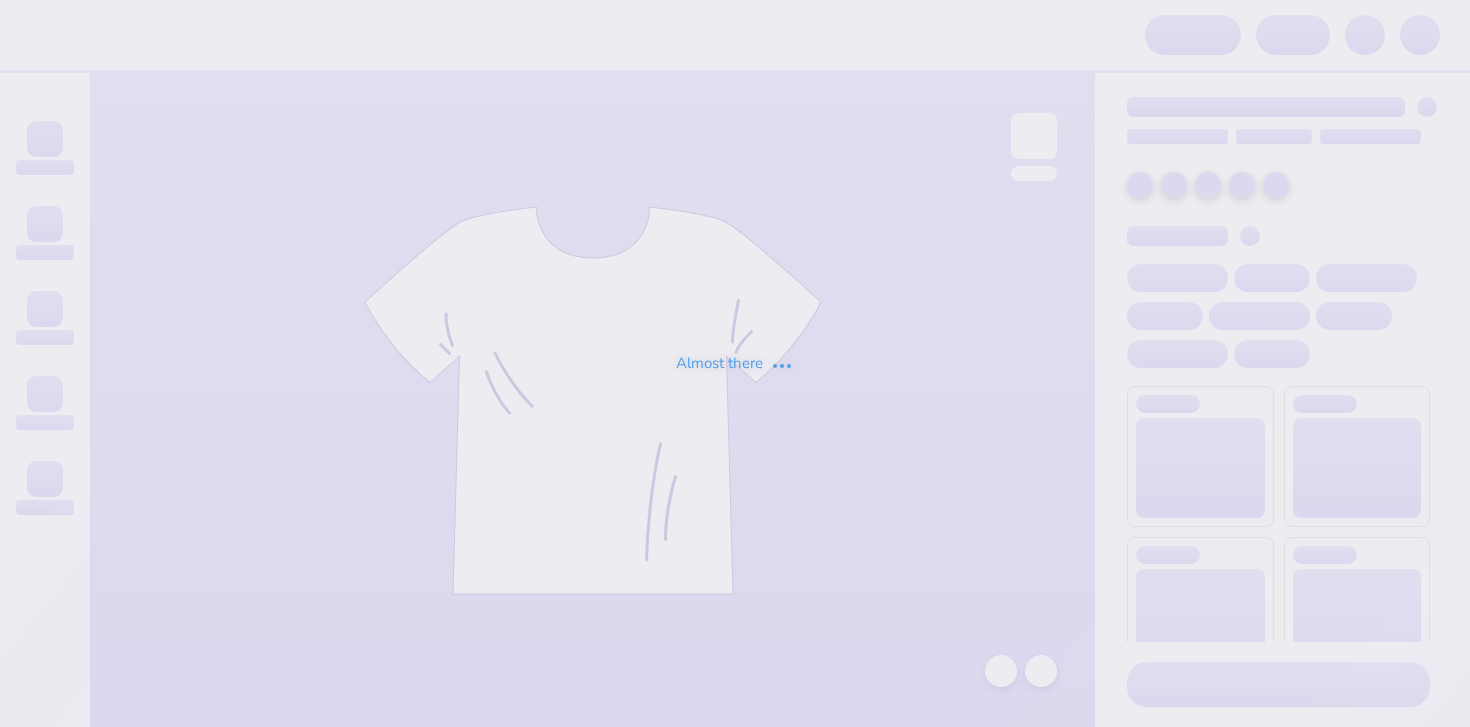 scroll, scrollTop: 0, scrollLeft: 0, axis: both 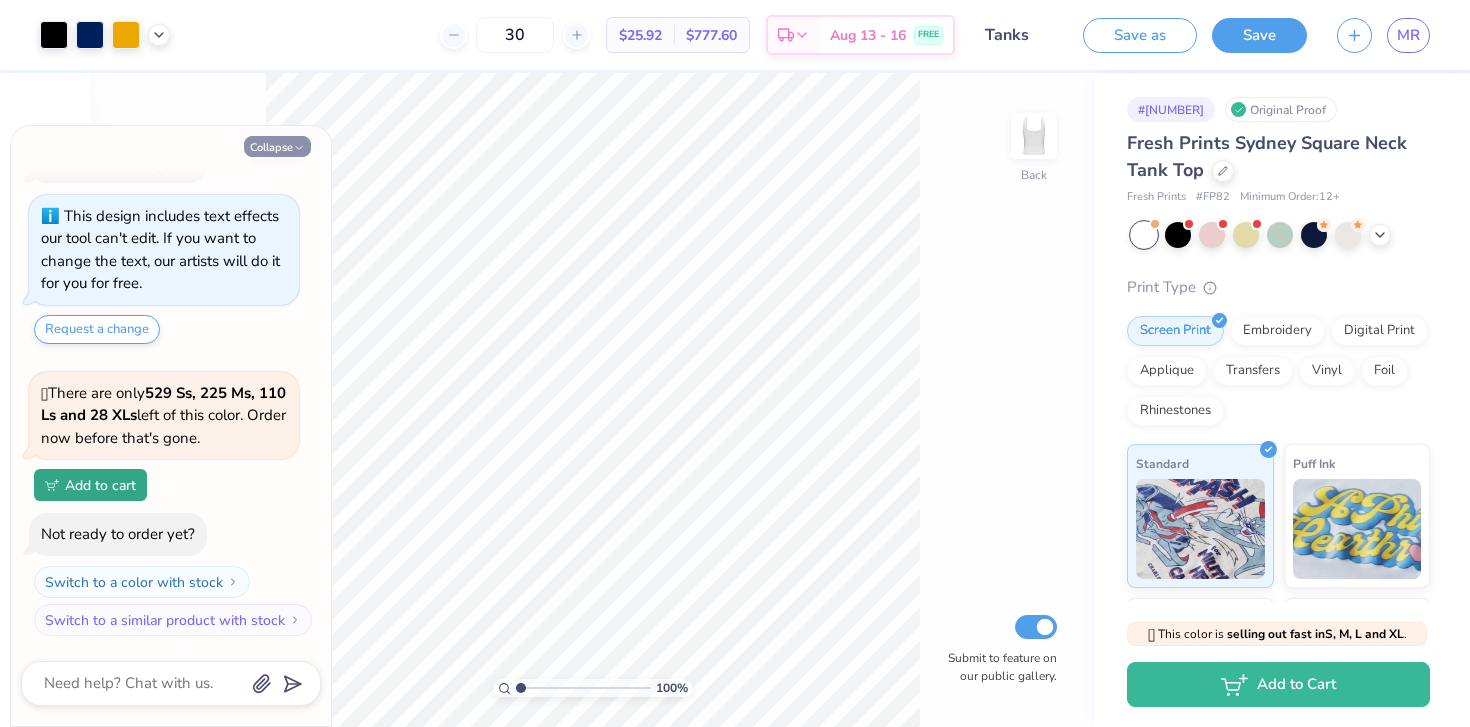 click on "Collapse" at bounding box center [277, 146] 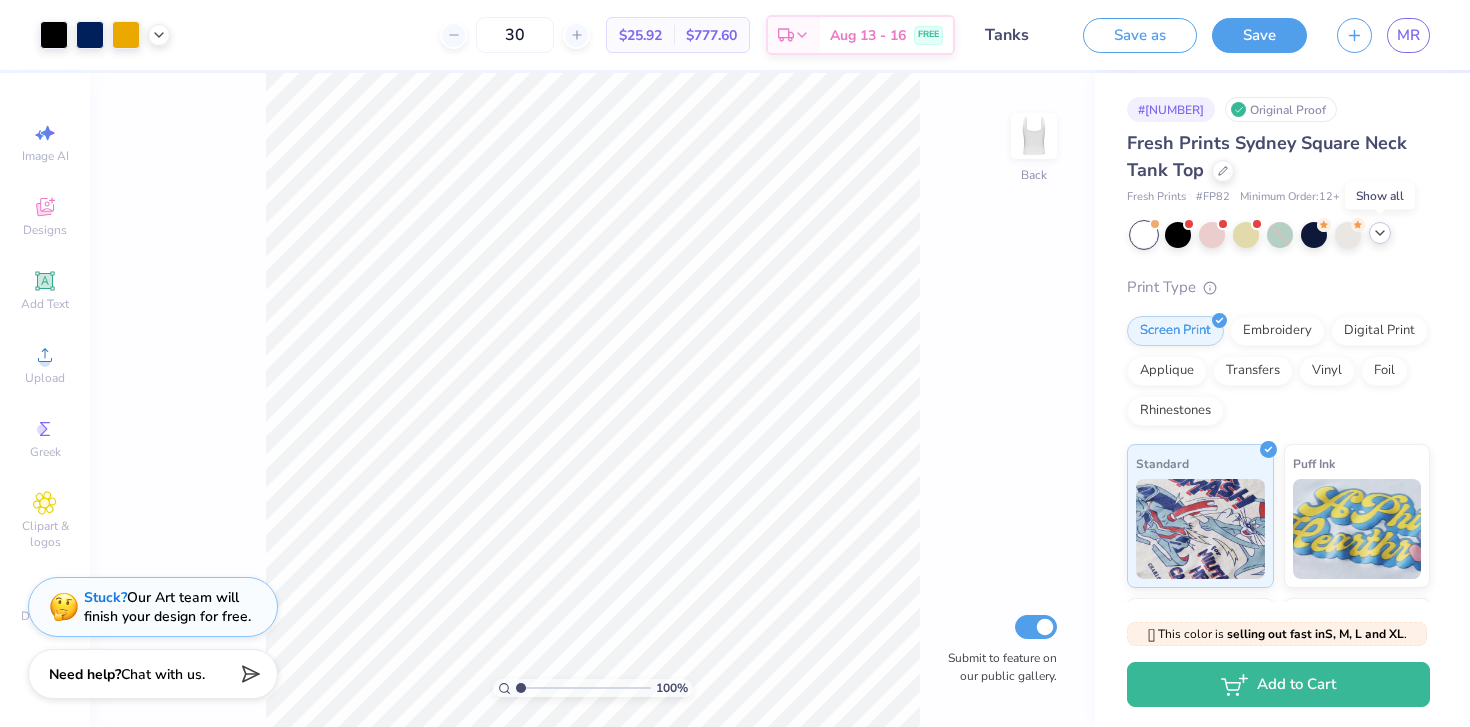 click 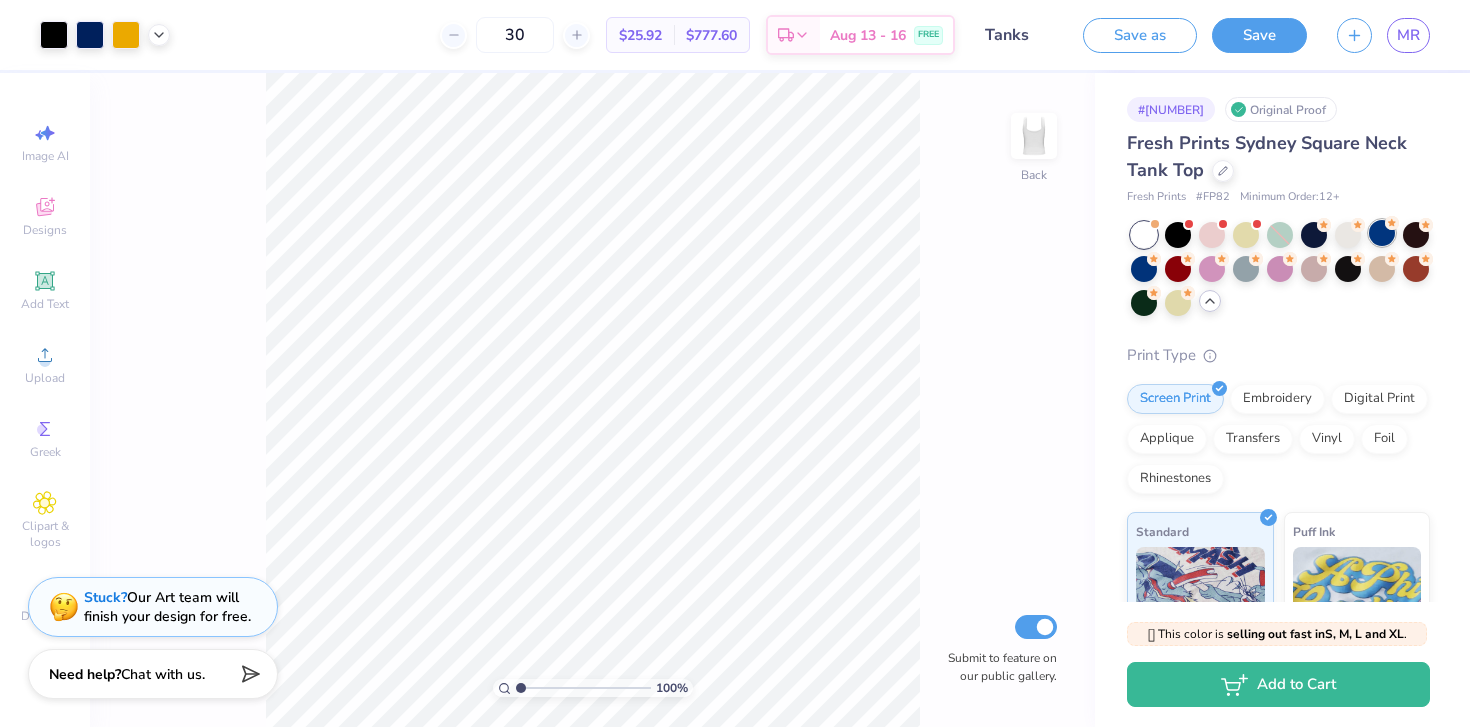 click 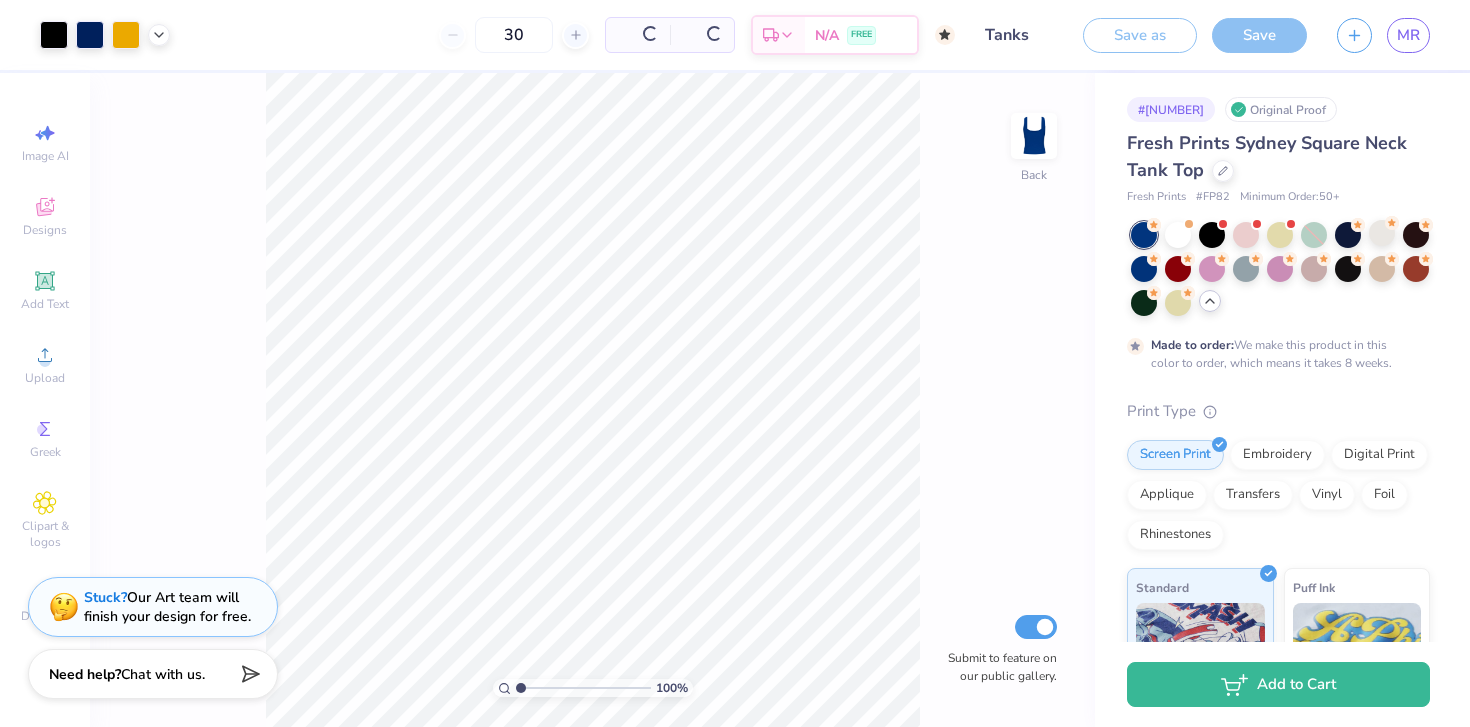 type on "x" 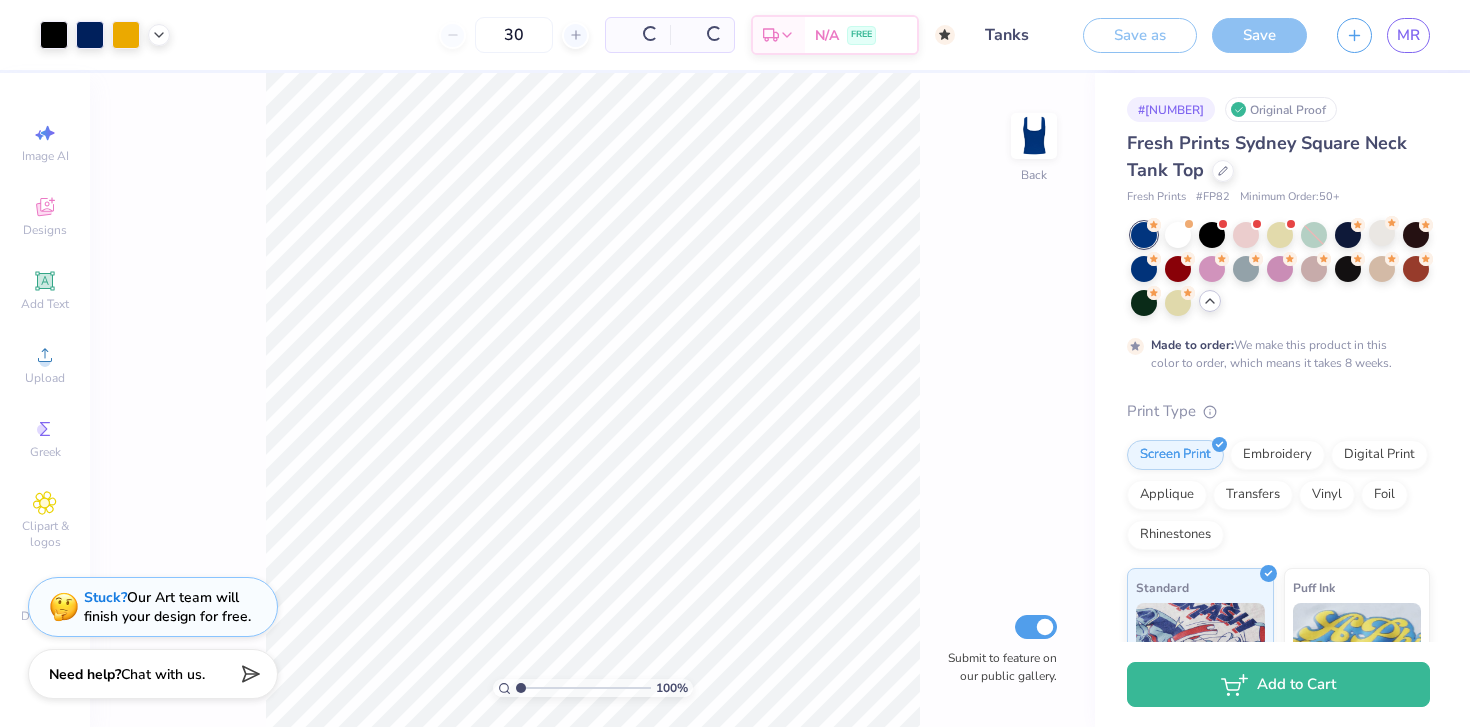 type on "50" 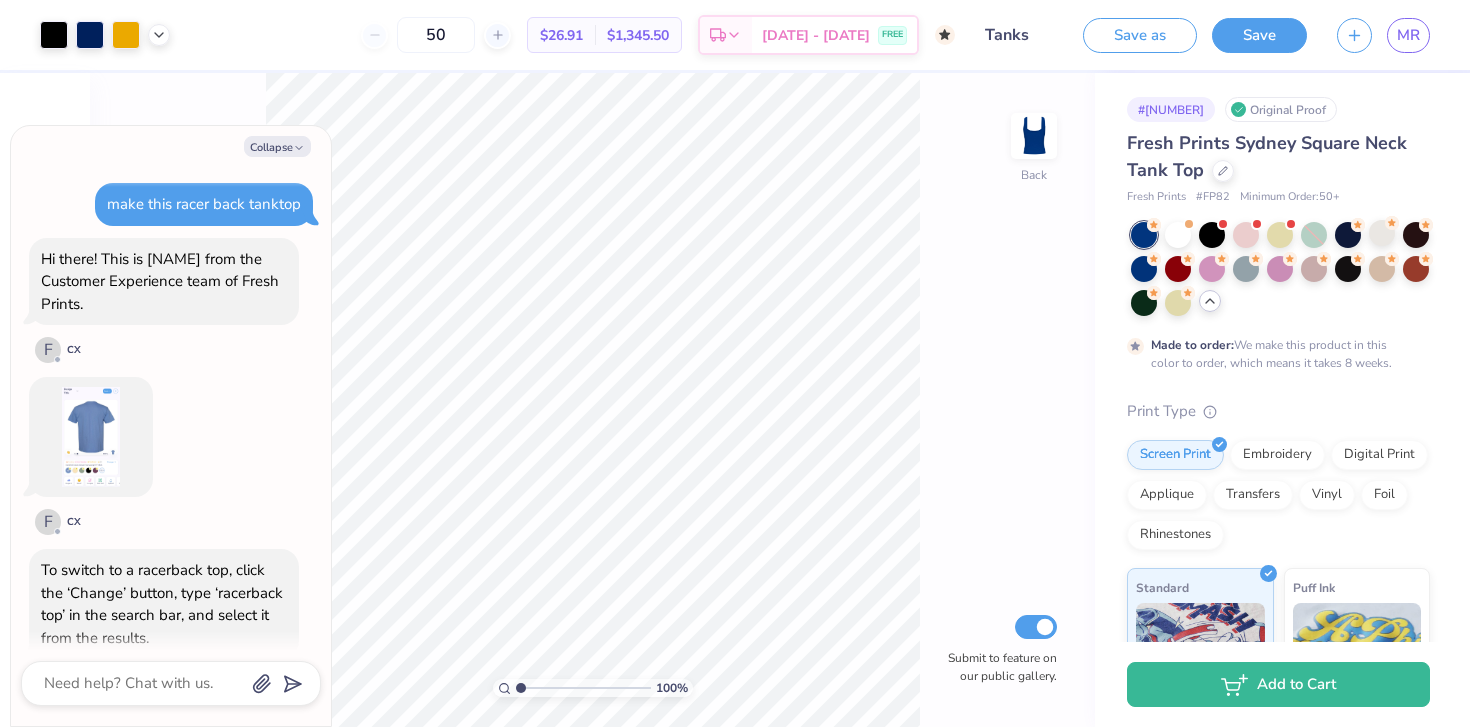 scroll, scrollTop: 737, scrollLeft: 0, axis: vertical 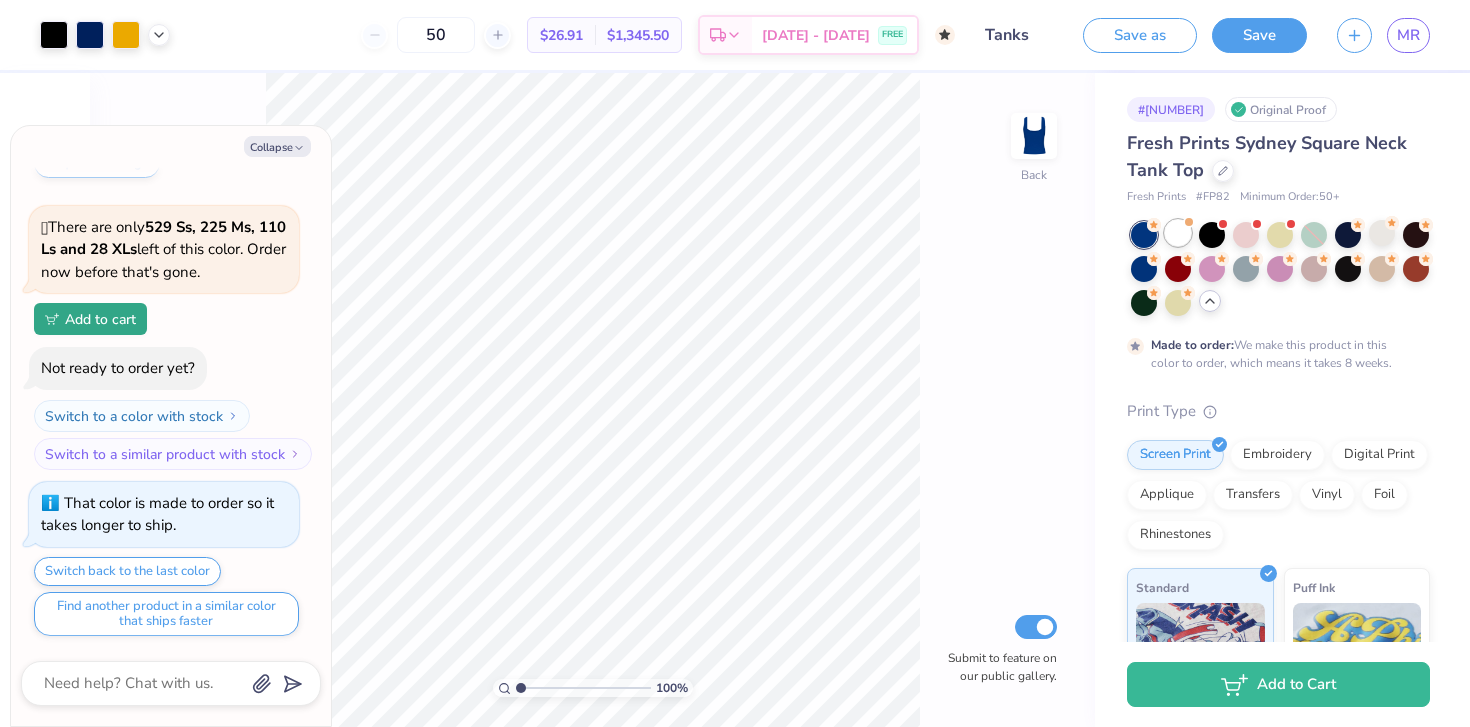 click at bounding box center (1178, 233) 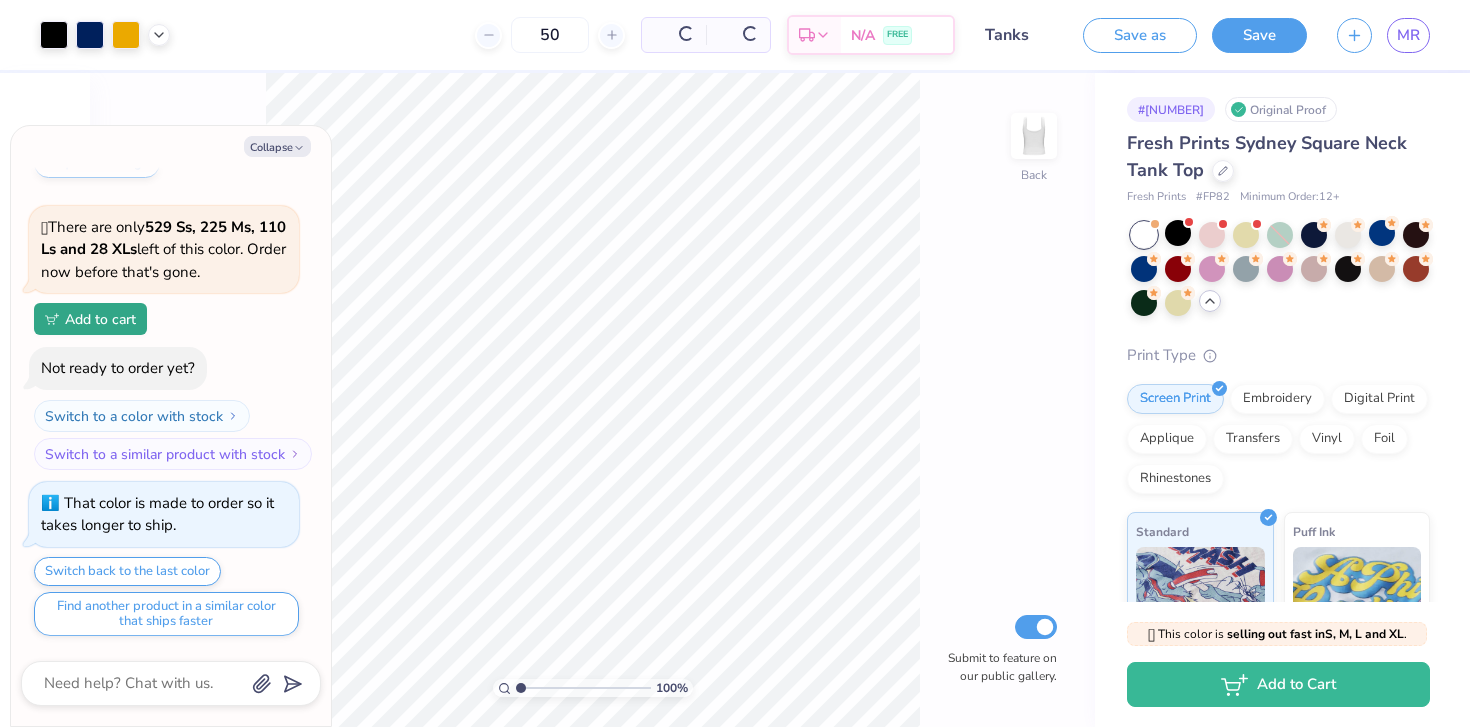 scroll, scrollTop: 1151, scrollLeft: 0, axis: vertical 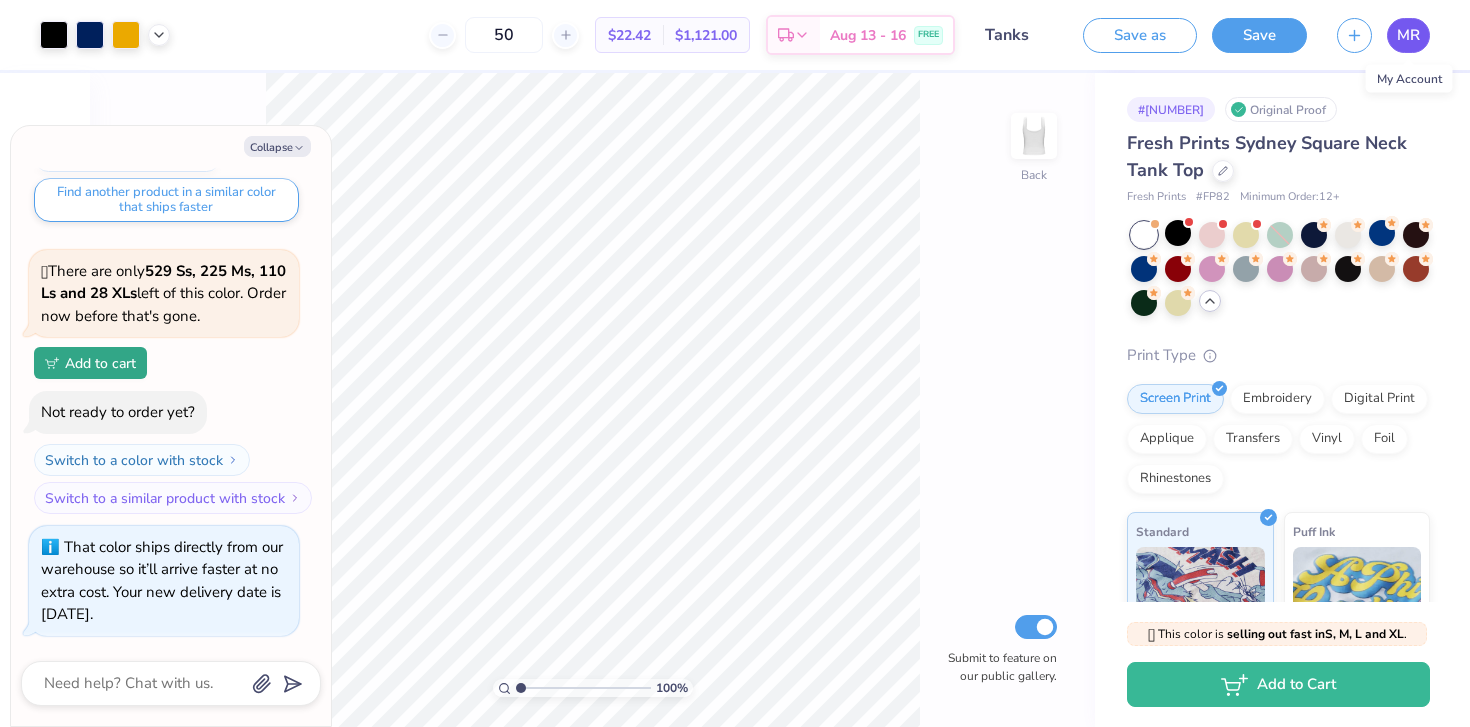 click on "MR" at bounding box center (1408, 35) 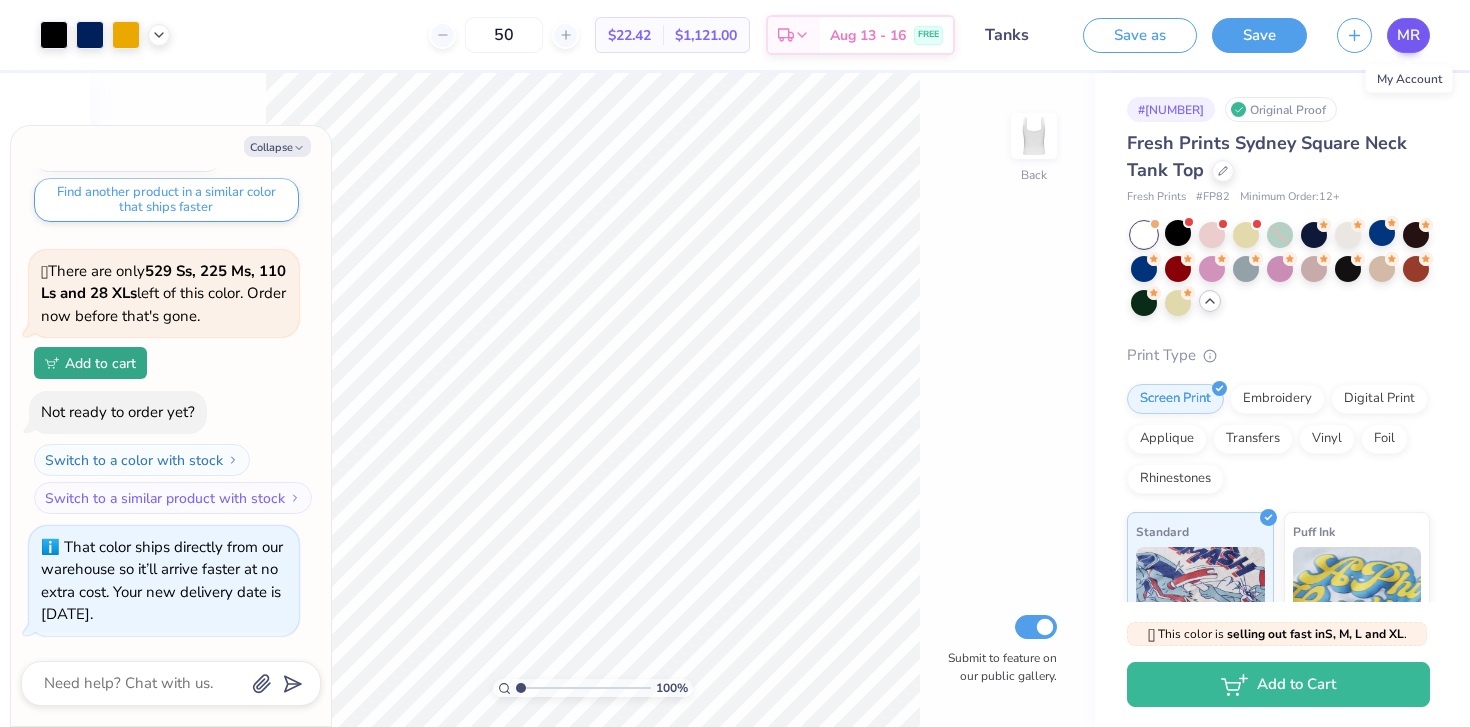 type on "x" 